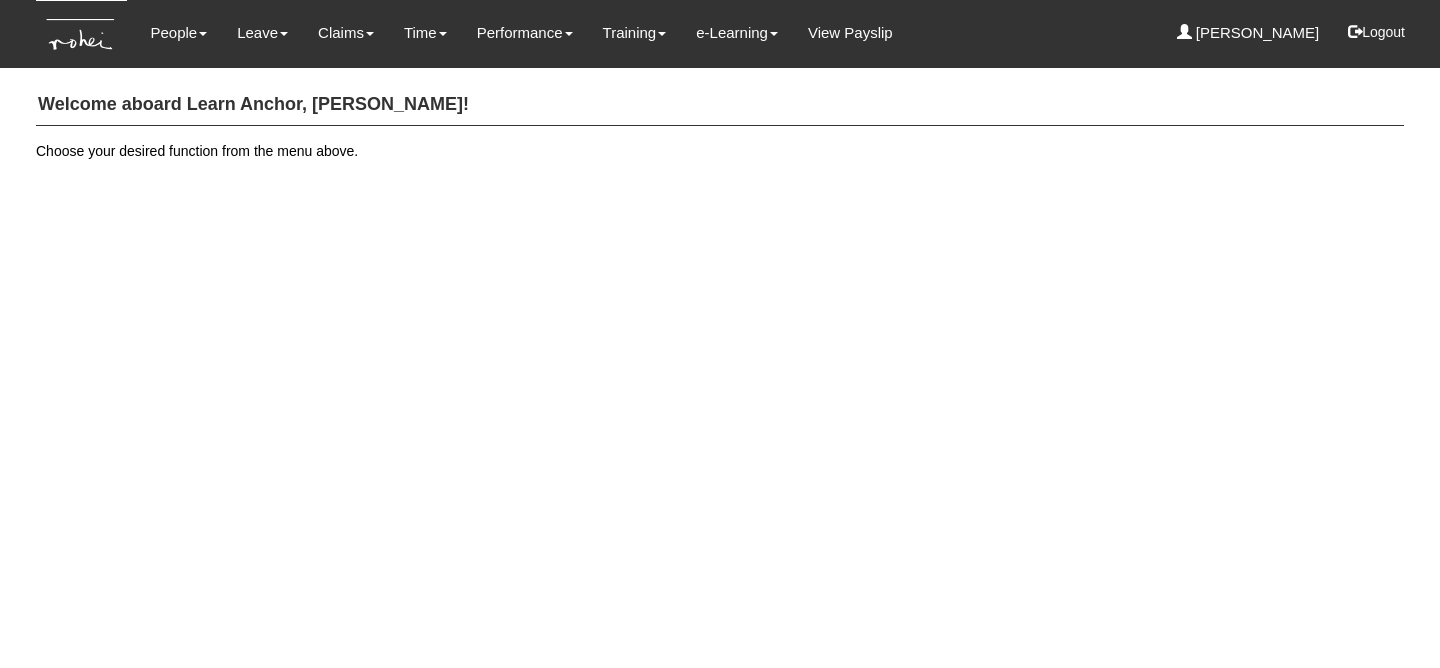 scroll, scrollTop: 0, scrollLeft: 0, axis: both 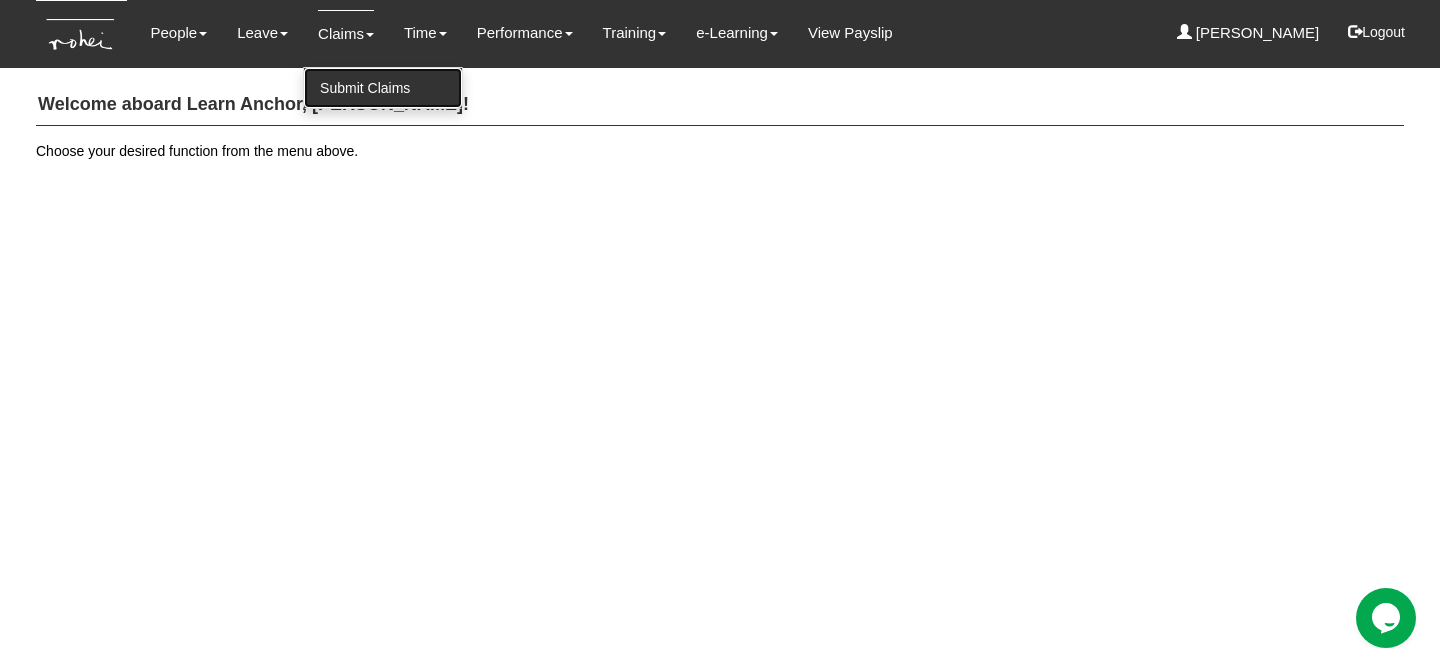 click on "Submit Claims" at bounding box center [383, 88] 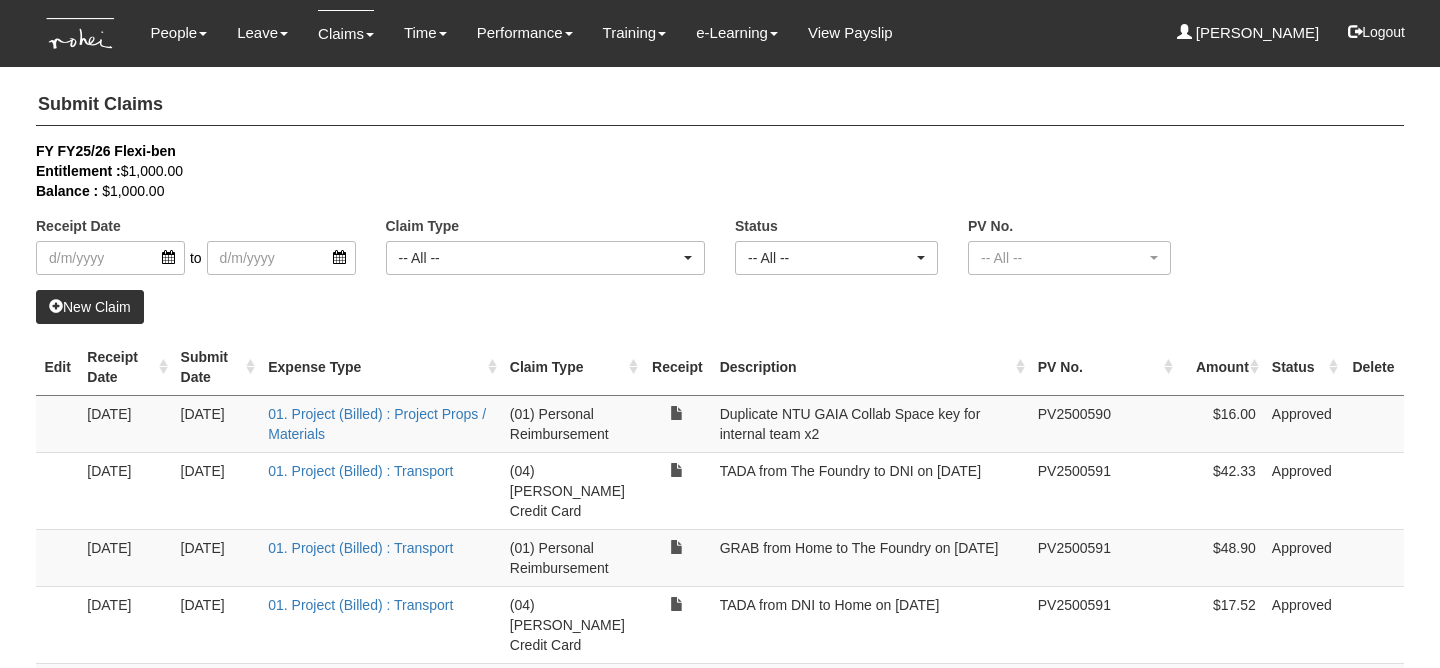 select on "50" 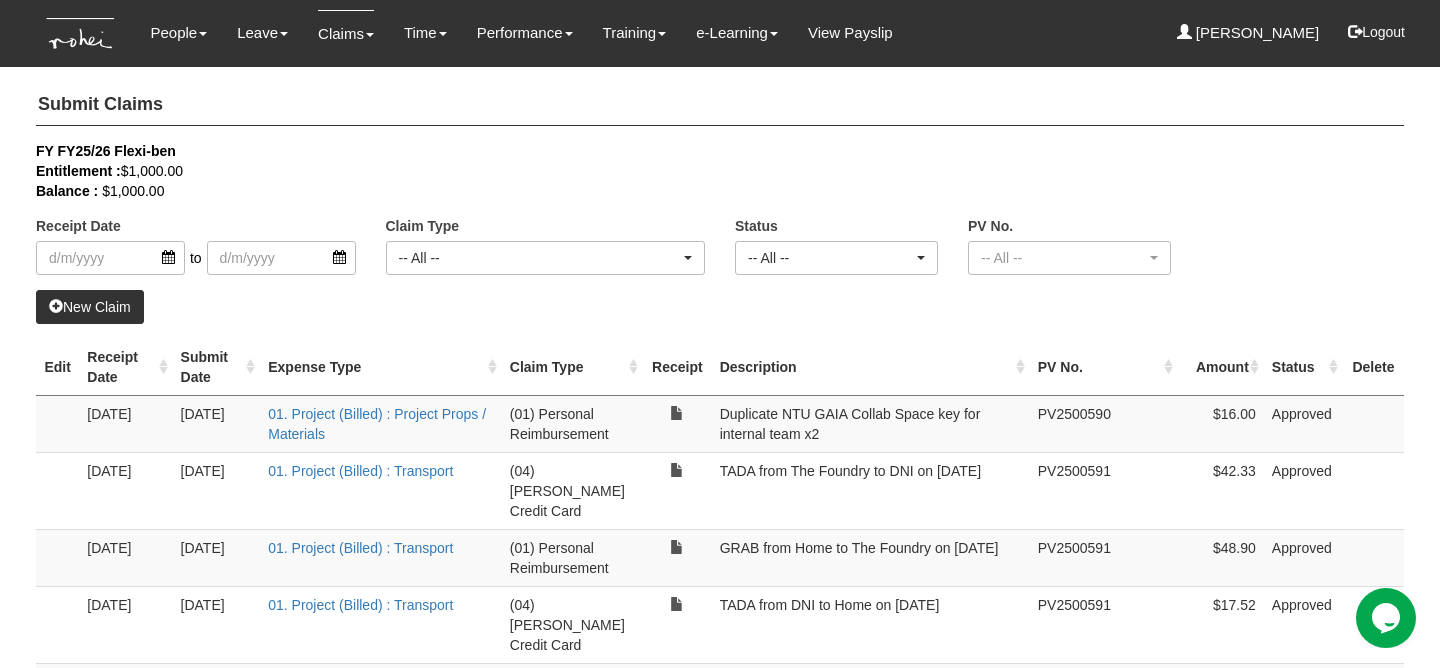 scroll, scrollTop: 0, scrollLeft: 0, axis: both 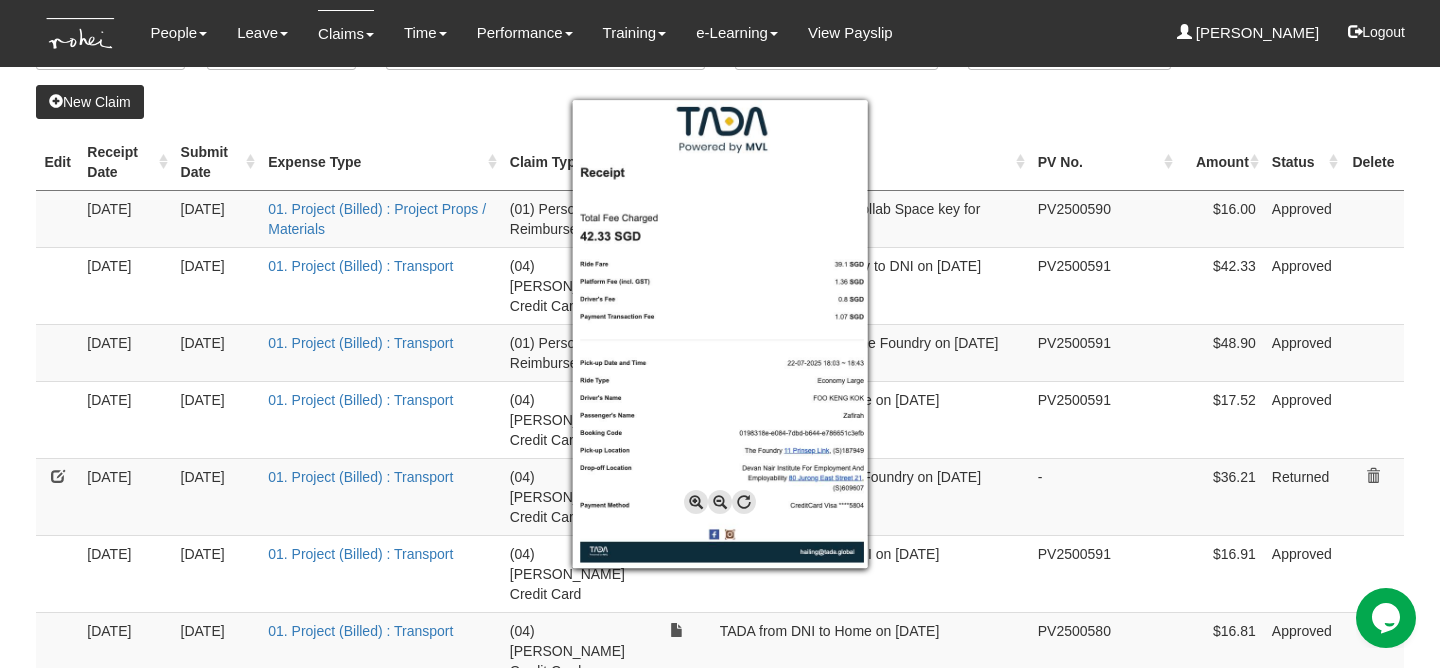 click at bounding box center (720, 334) 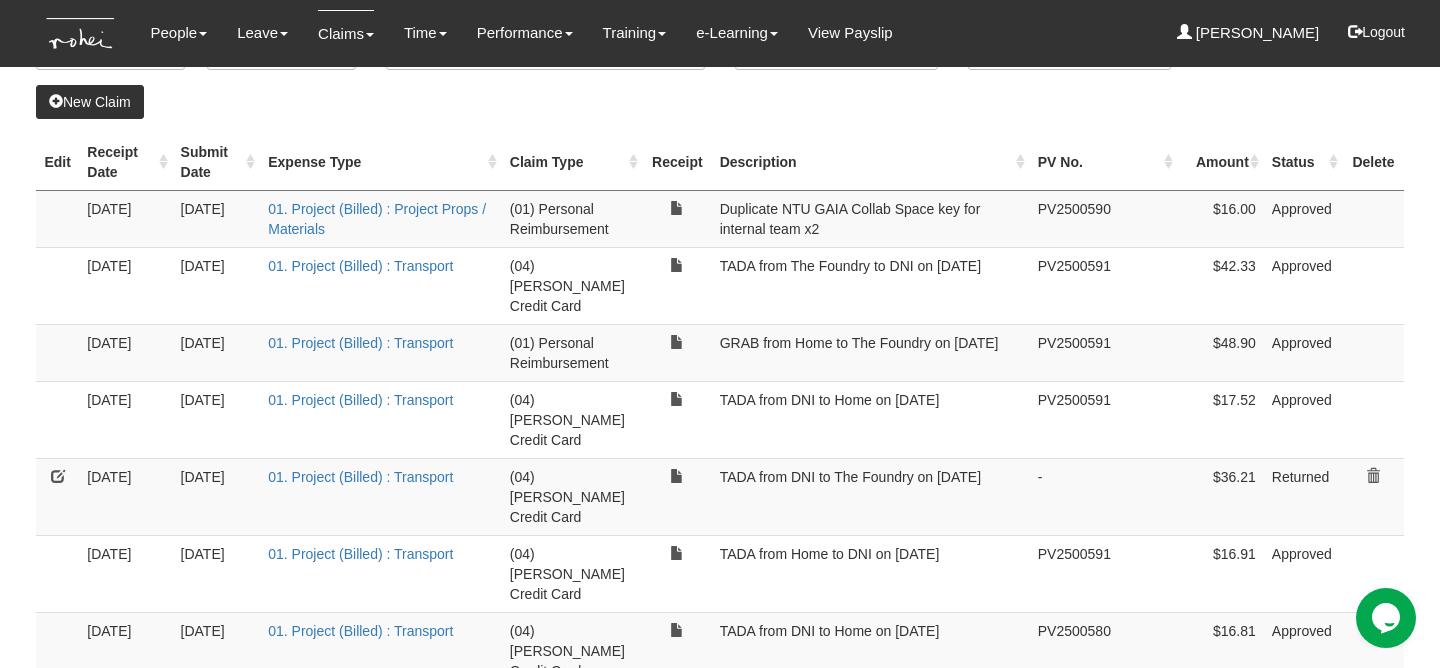 click at bounding box center (58, 476) 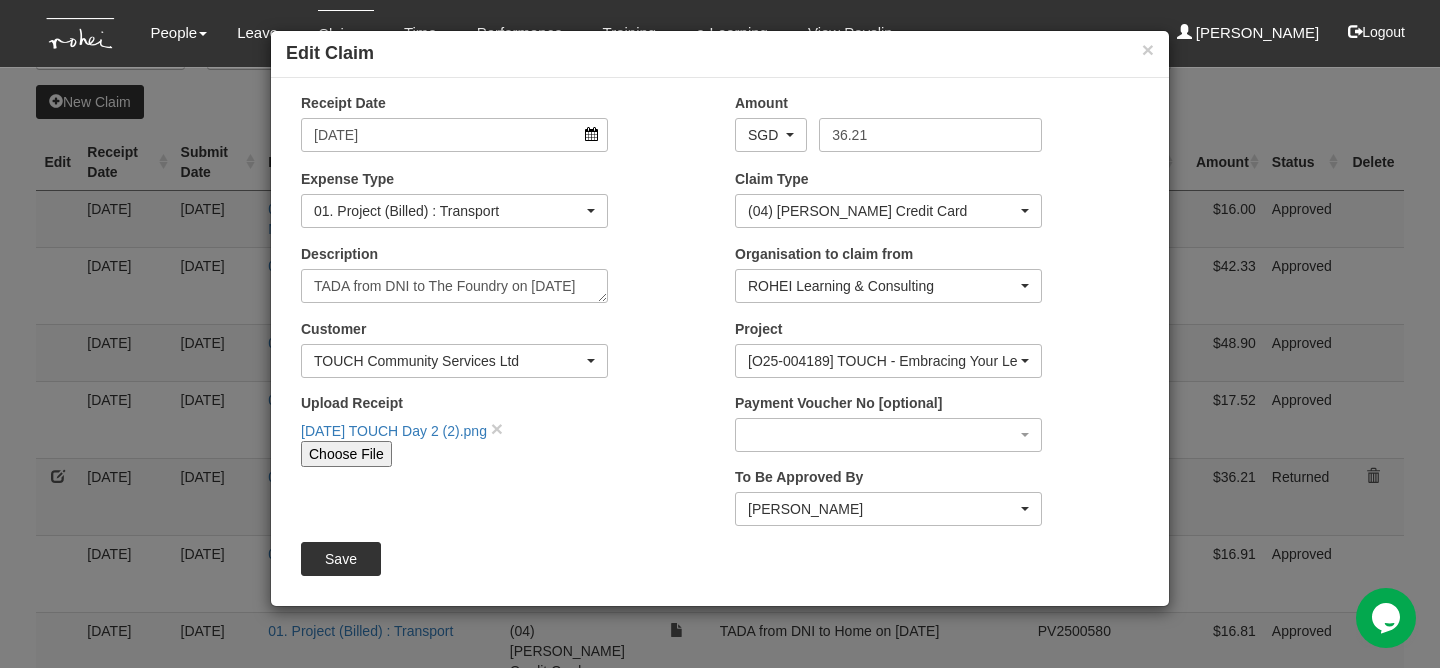 click on "× Edit Claim" at bounding box center [720, 54] 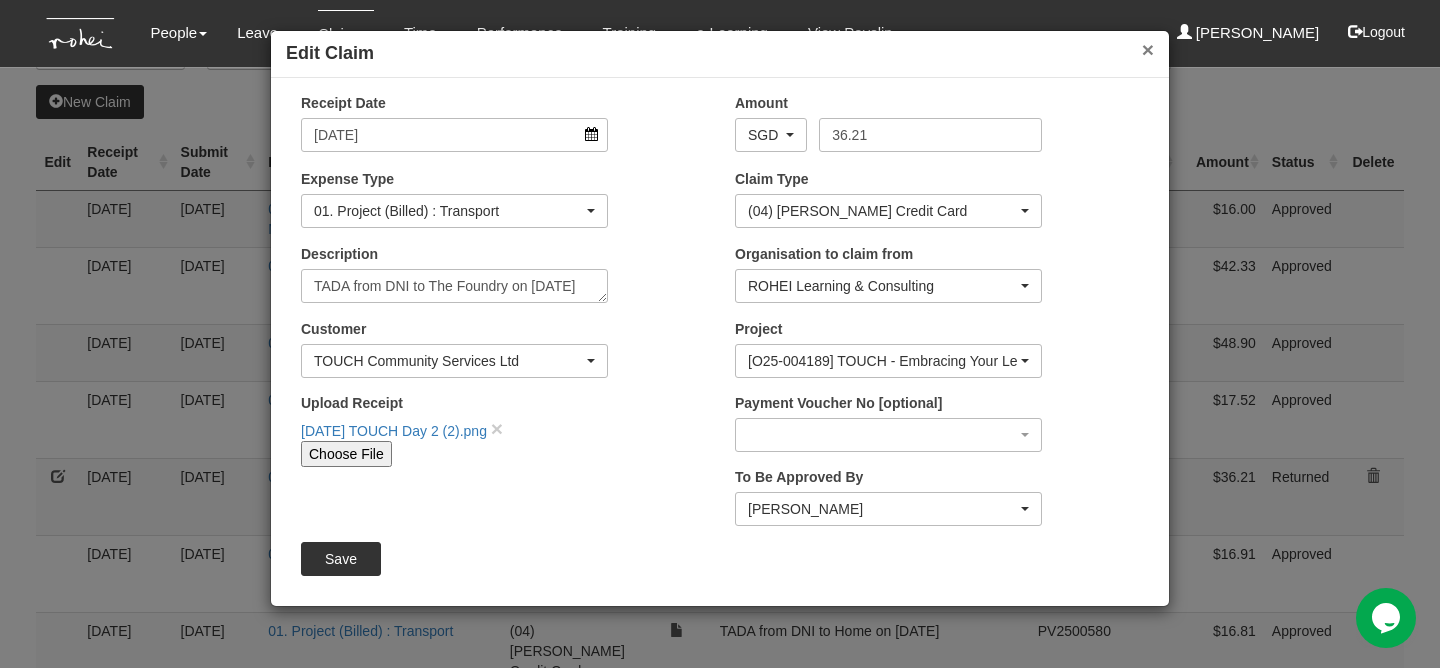 click on "×" at bounding box center [1148, 49] 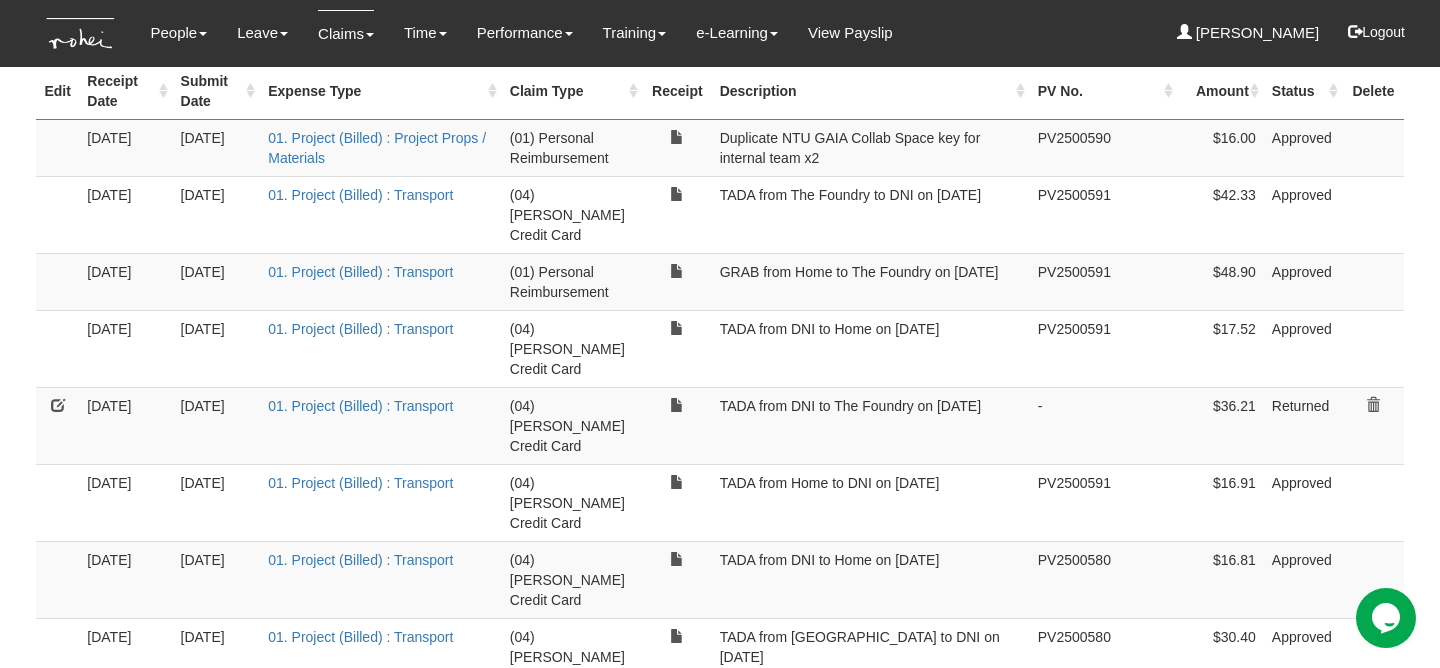 scroll, scrollTop: 290, scrollLeft: 0, axis: vertical 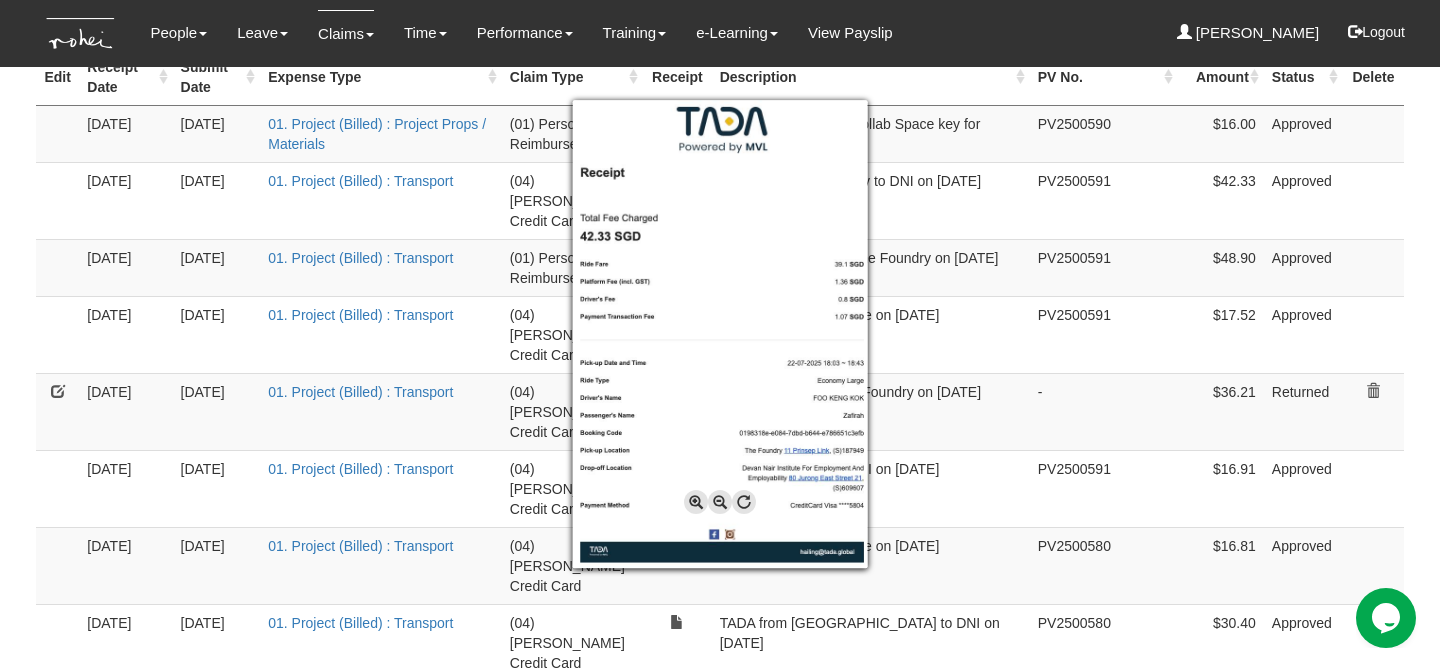 click at bounding box center (720, 334) 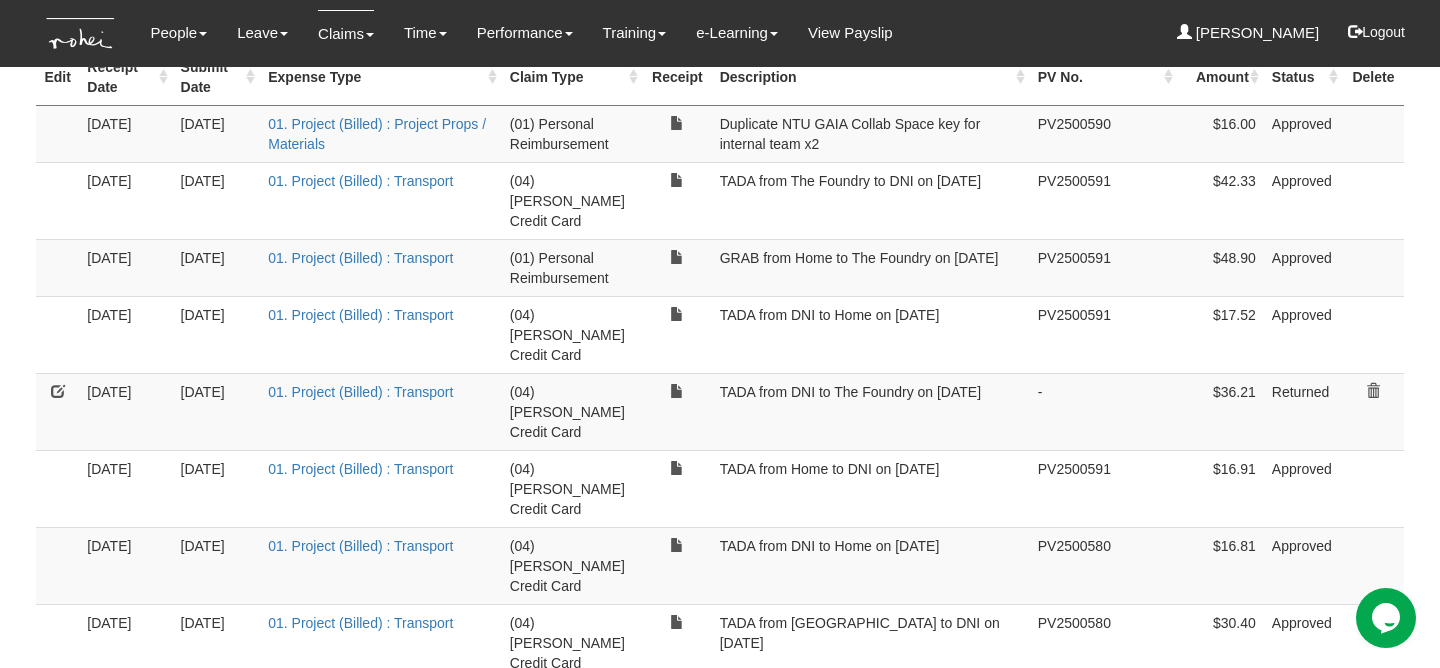 click at bounding box center (58, 391) 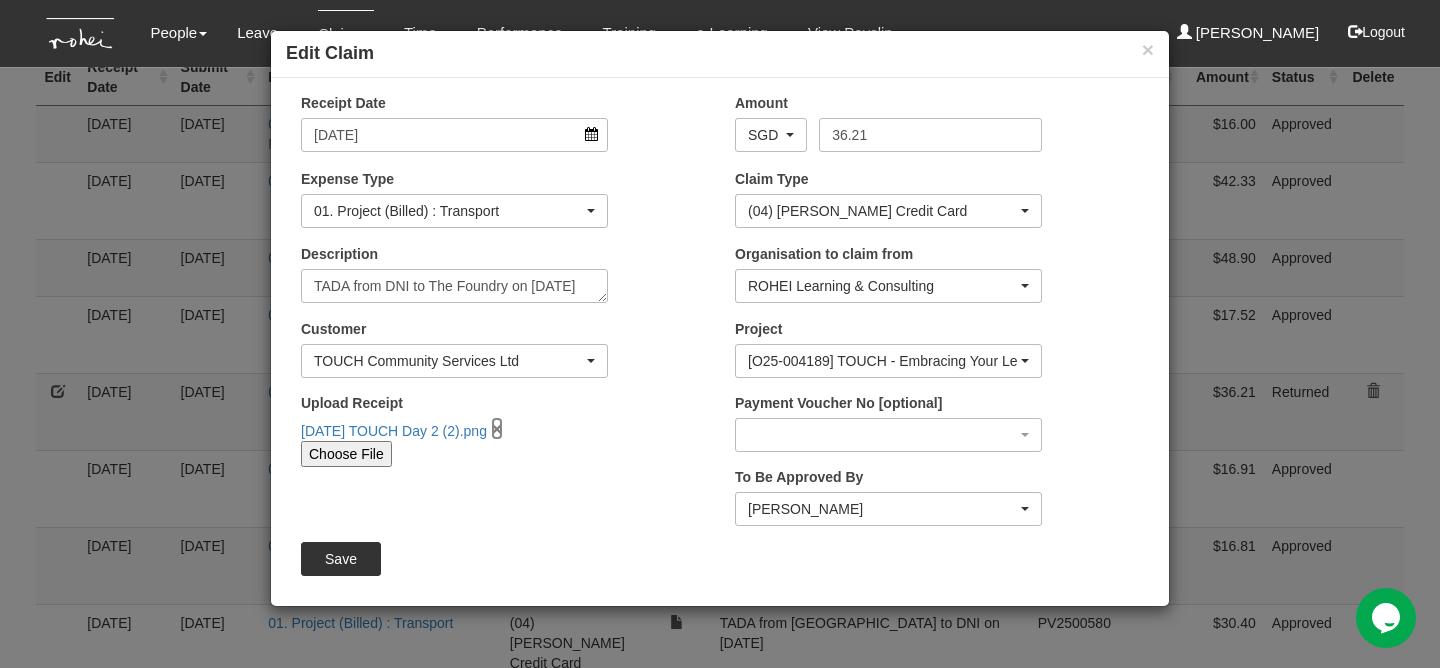 click on "×" at bounding box center (497, 428) 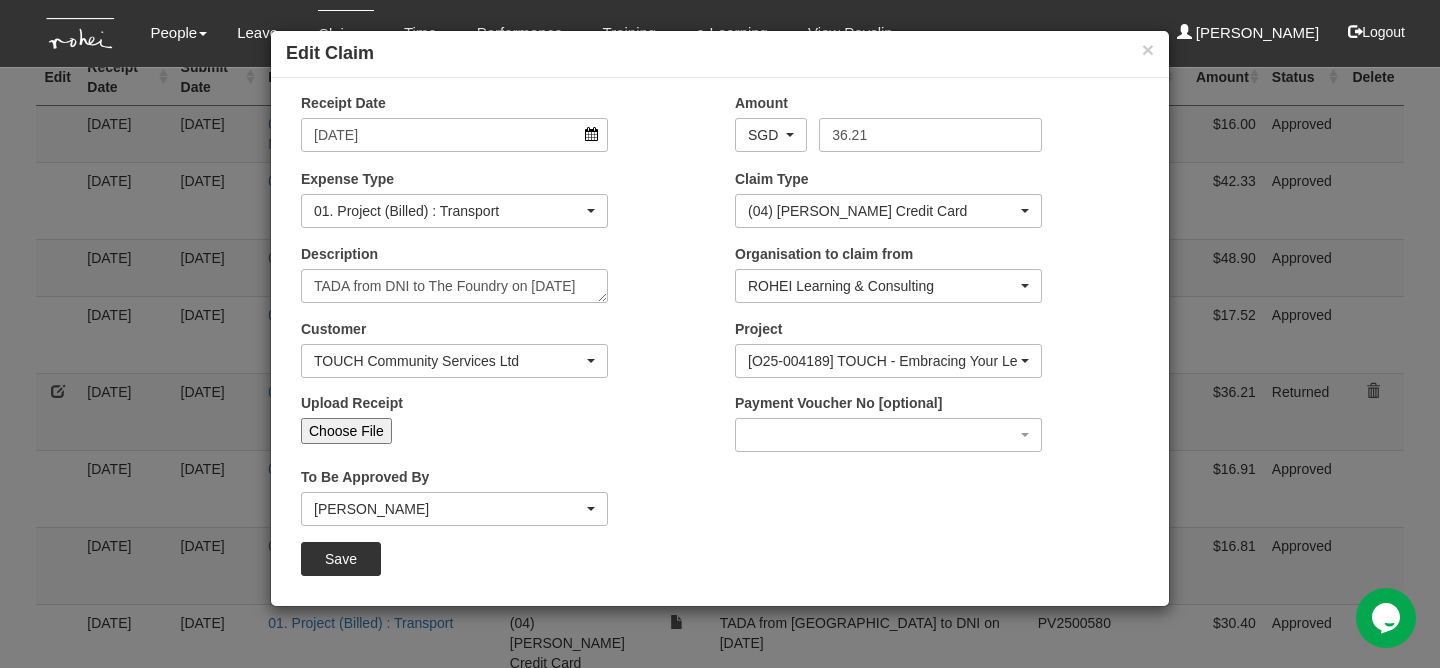 click on "Upload Receipt
Choose File" at bounding box center (503, 426) 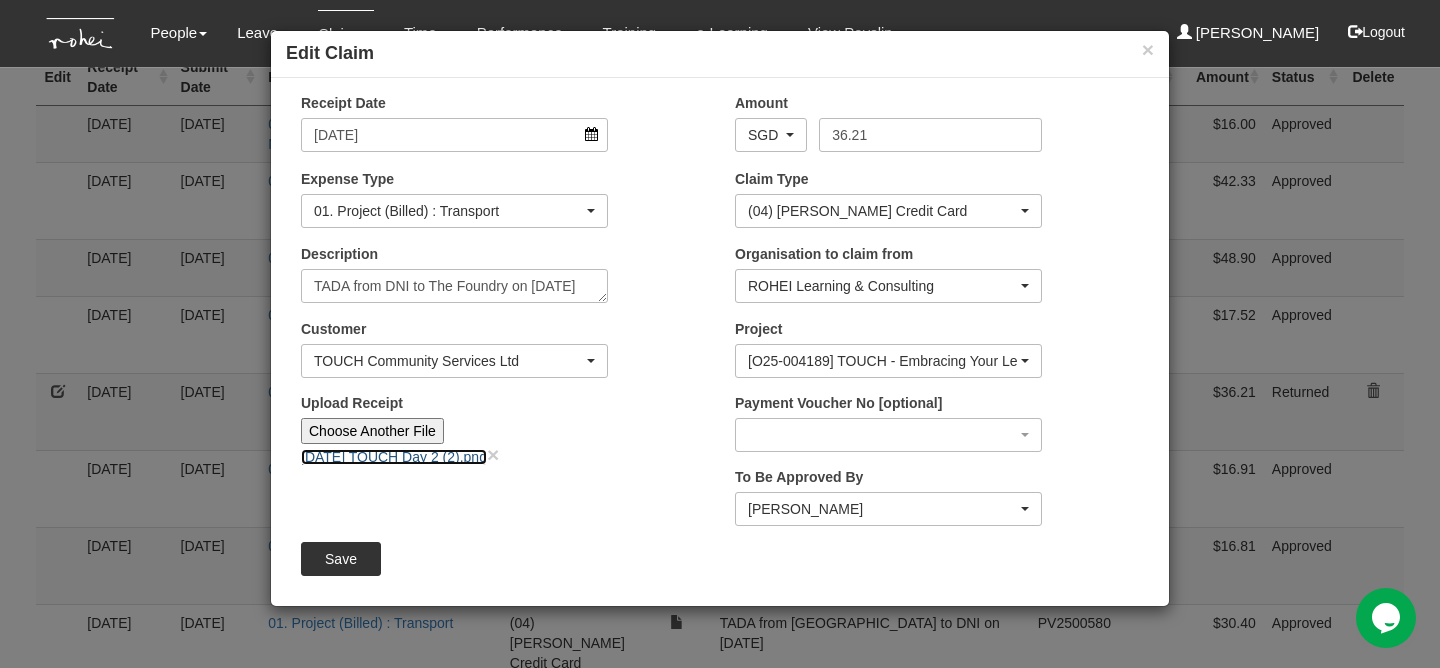 click on "22.07.25 TOUCH Day 2 (2).png" at bounding box center [394, 457] 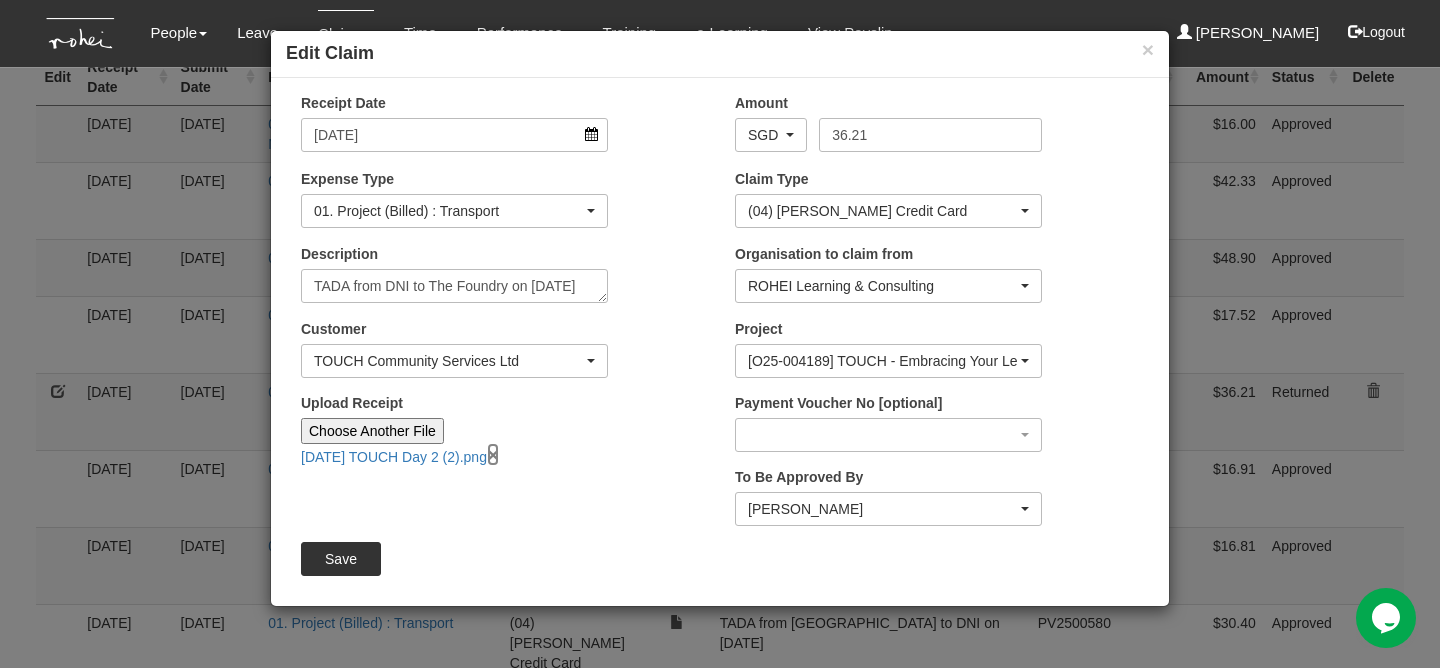 click on "×" at bounding box center (493, 454) 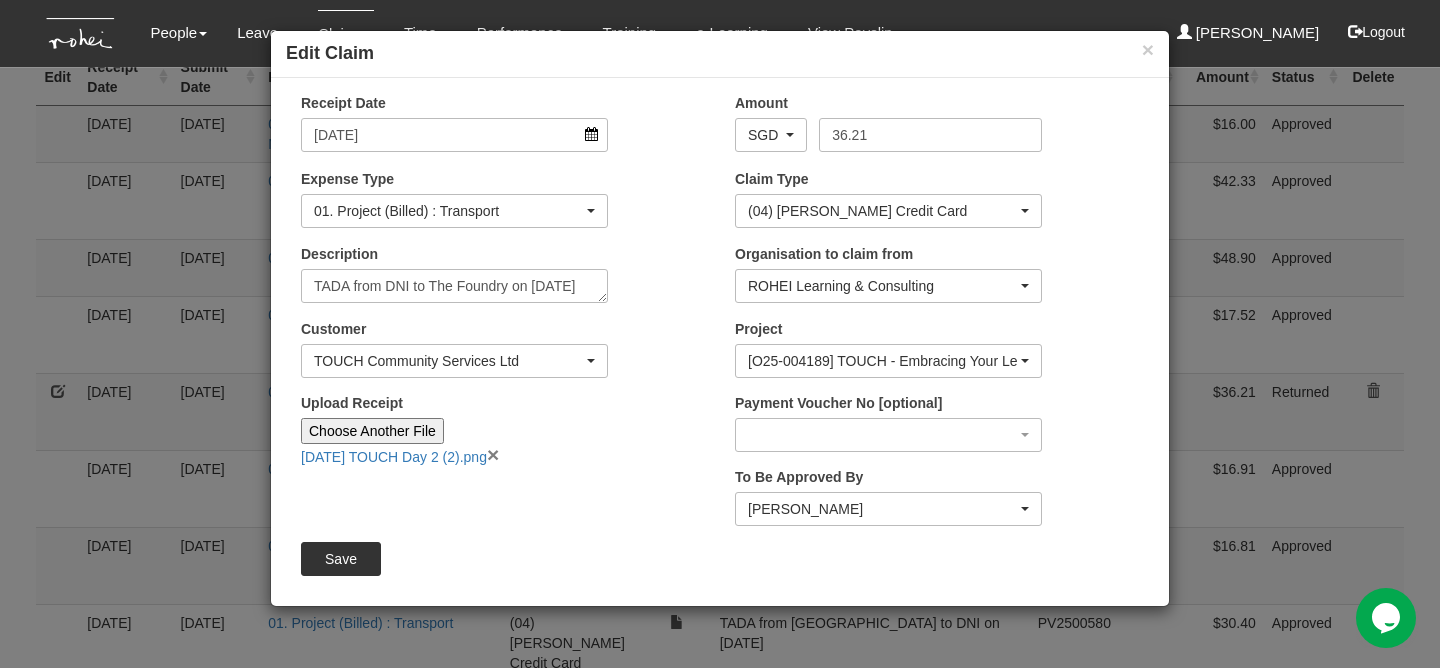 type on "Choose File" 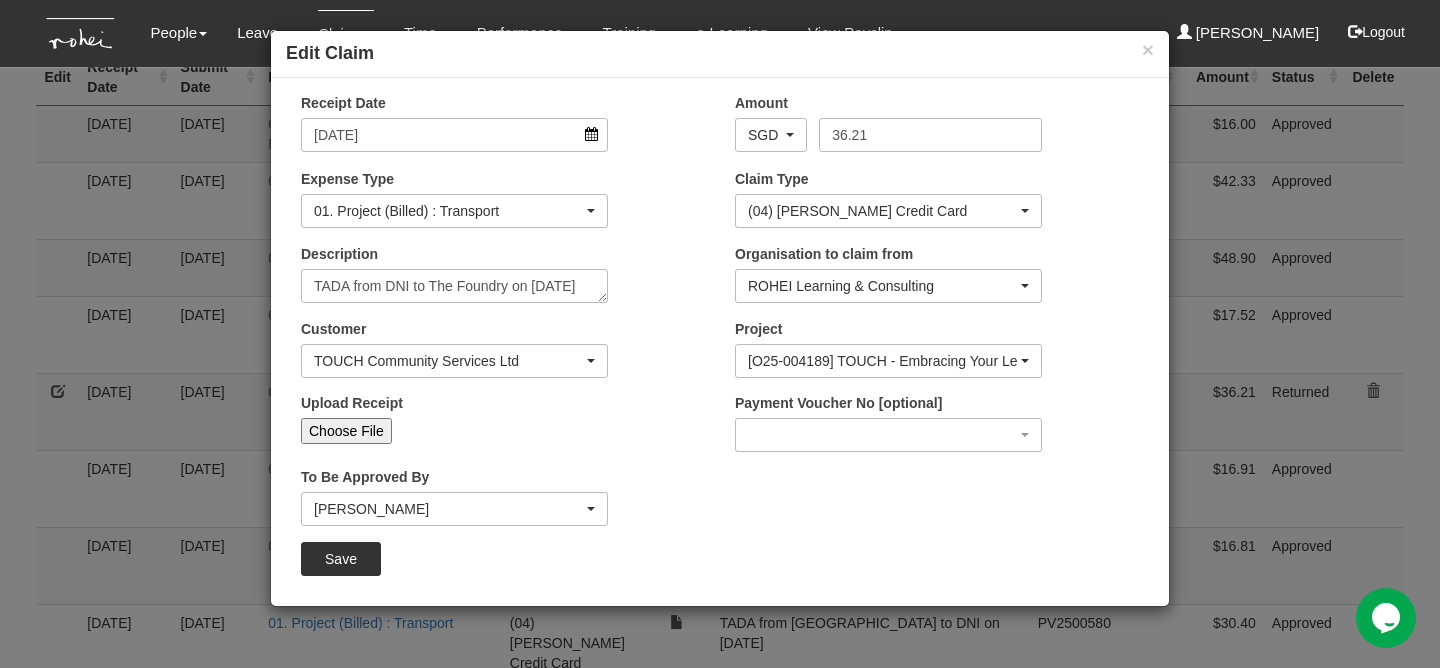 click on "Choose File" at bounding box center [346, 431] 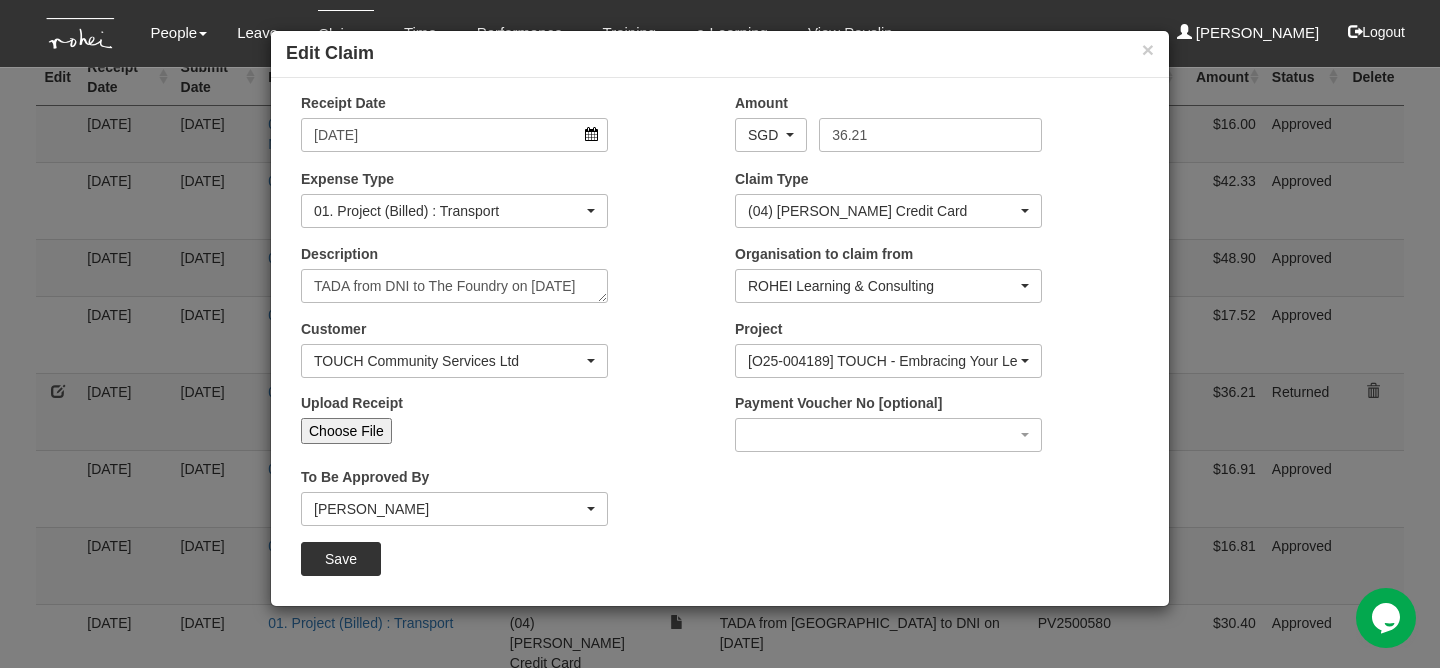 type on "C:\fakepath\21.07.25 TOUCH Day 1 (3).png" 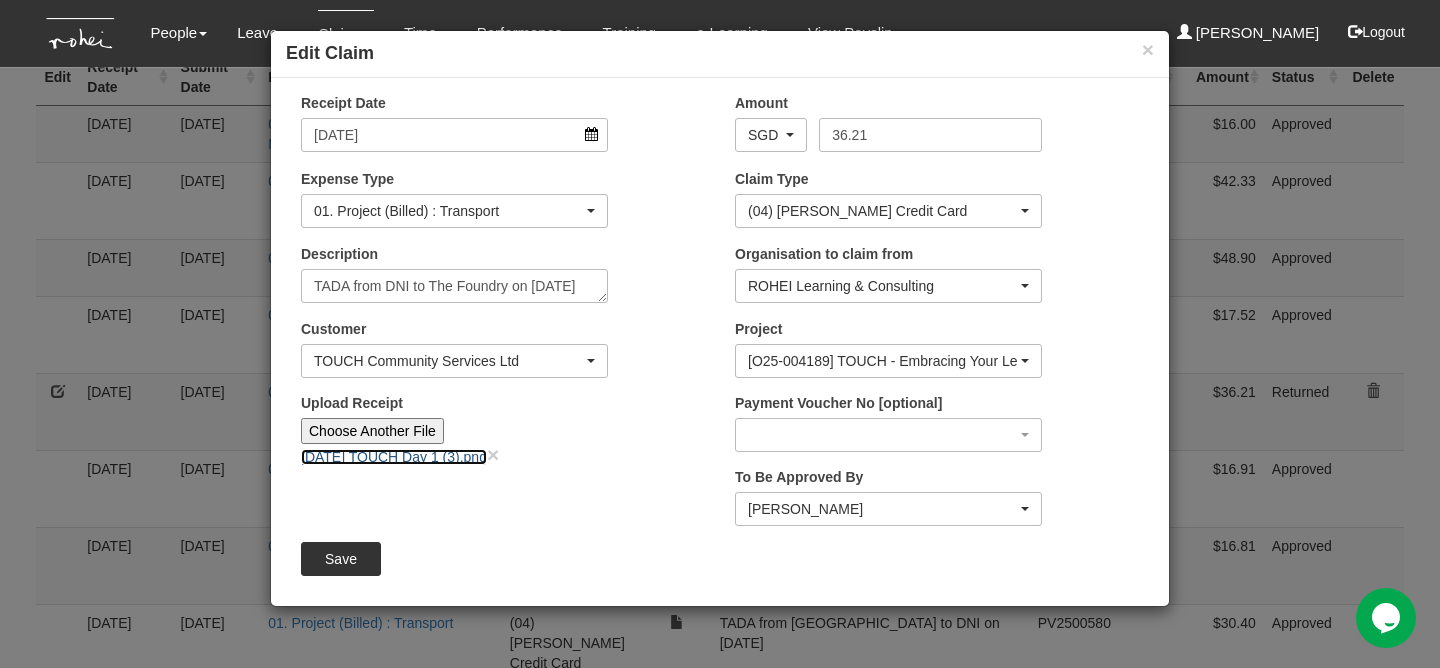 click on "21.07.25 TOUCH Day 1 (3).png" at bounding box center [394, 457] 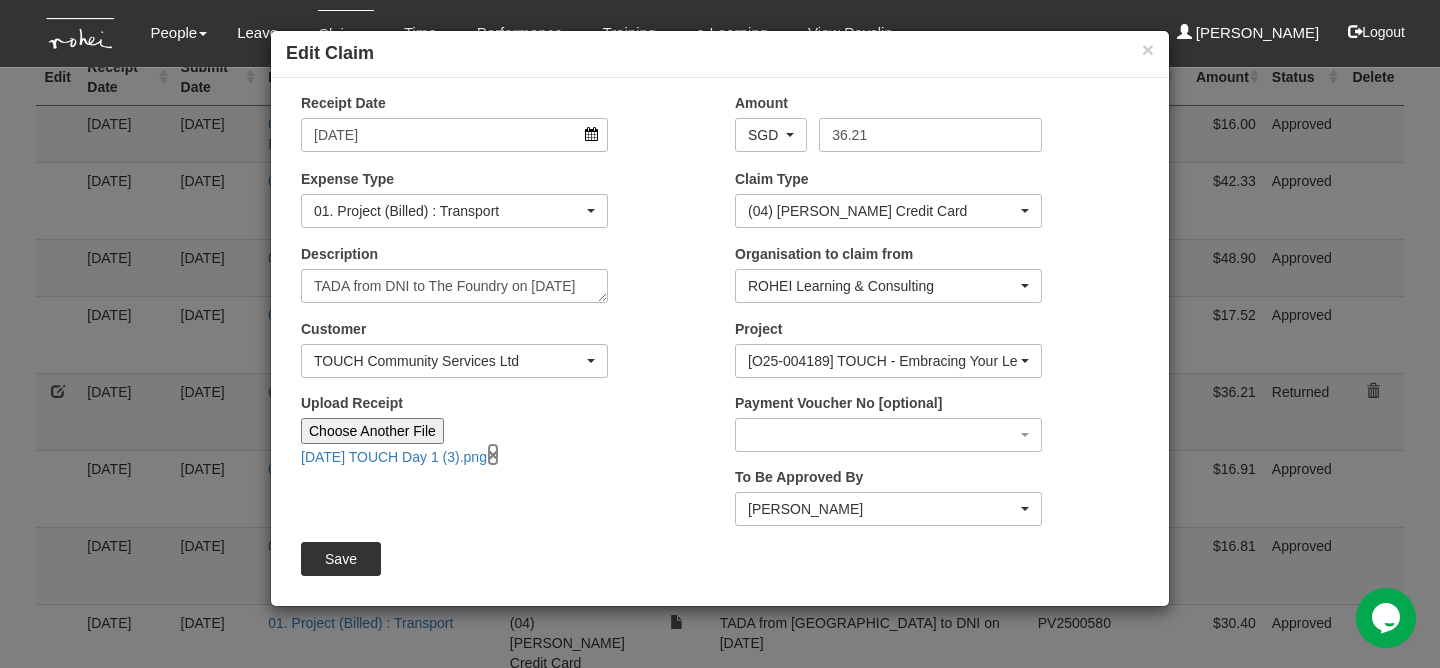 click on "×" at bounding box center [493, 454] 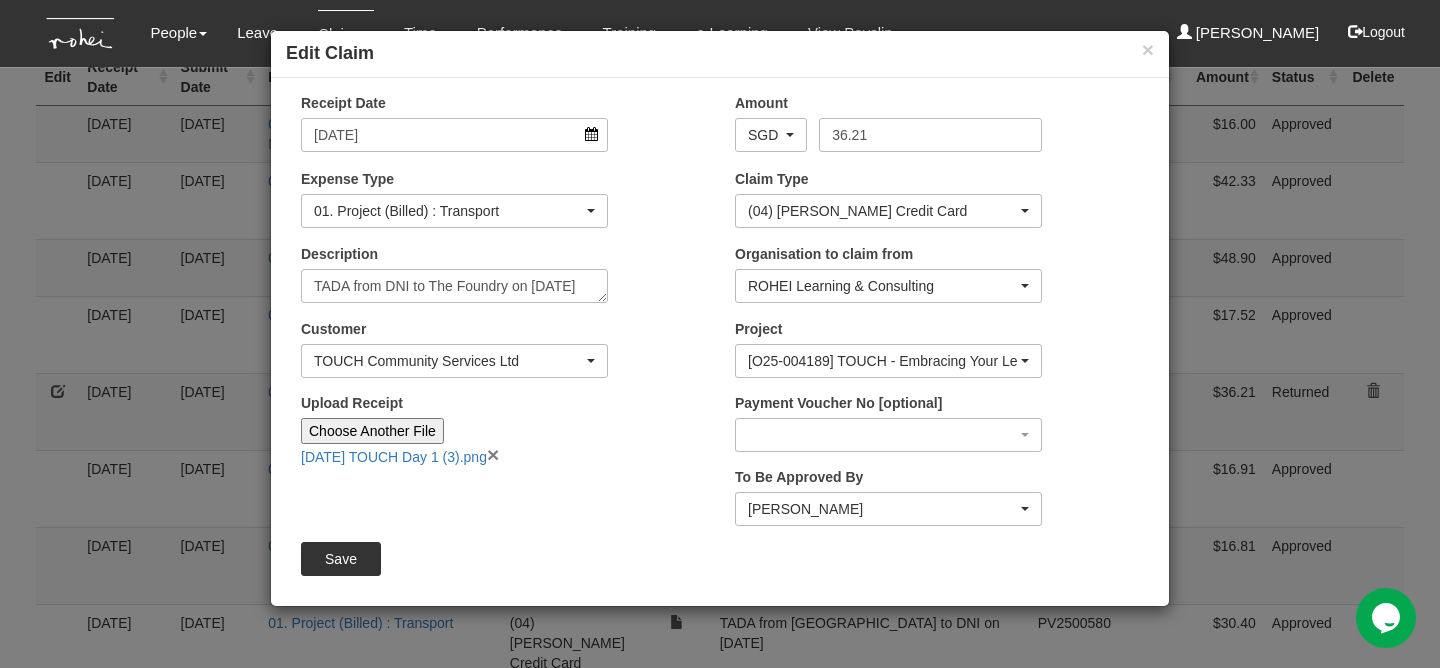 type on "Choose File" 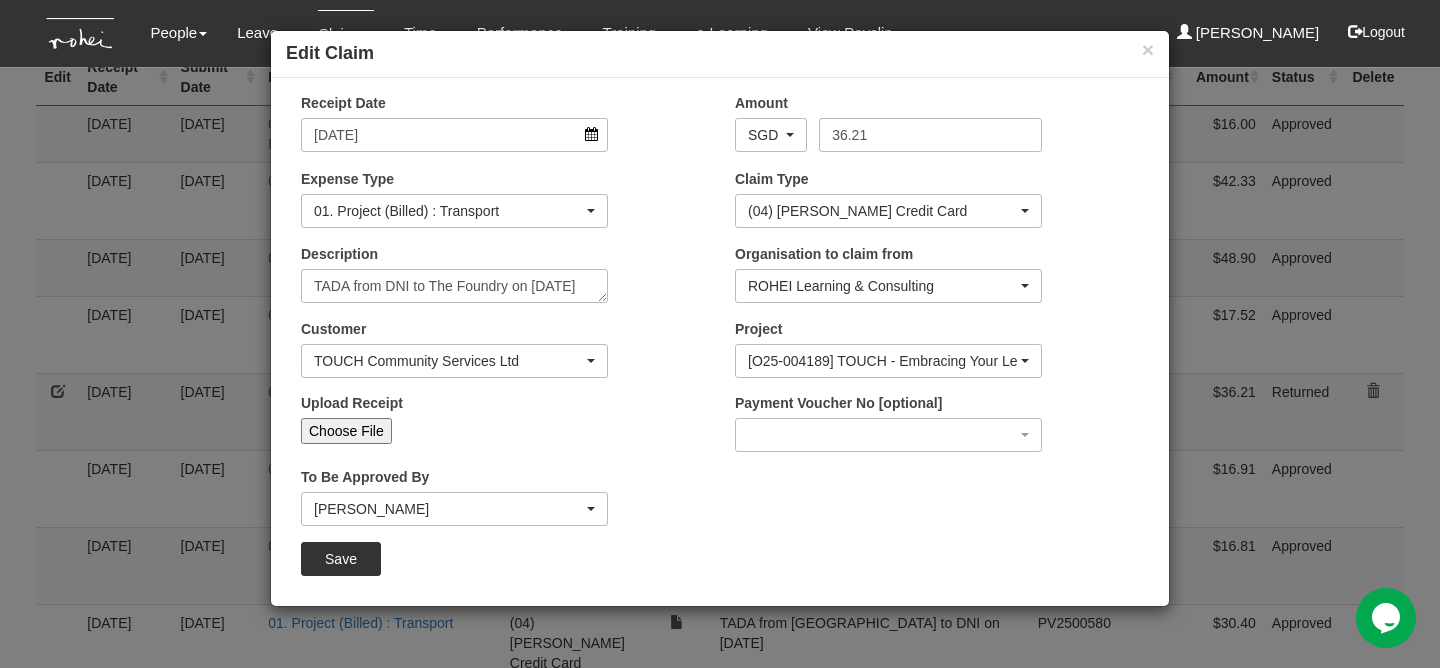 click on "Choose File" at bounding box center (454, 431) 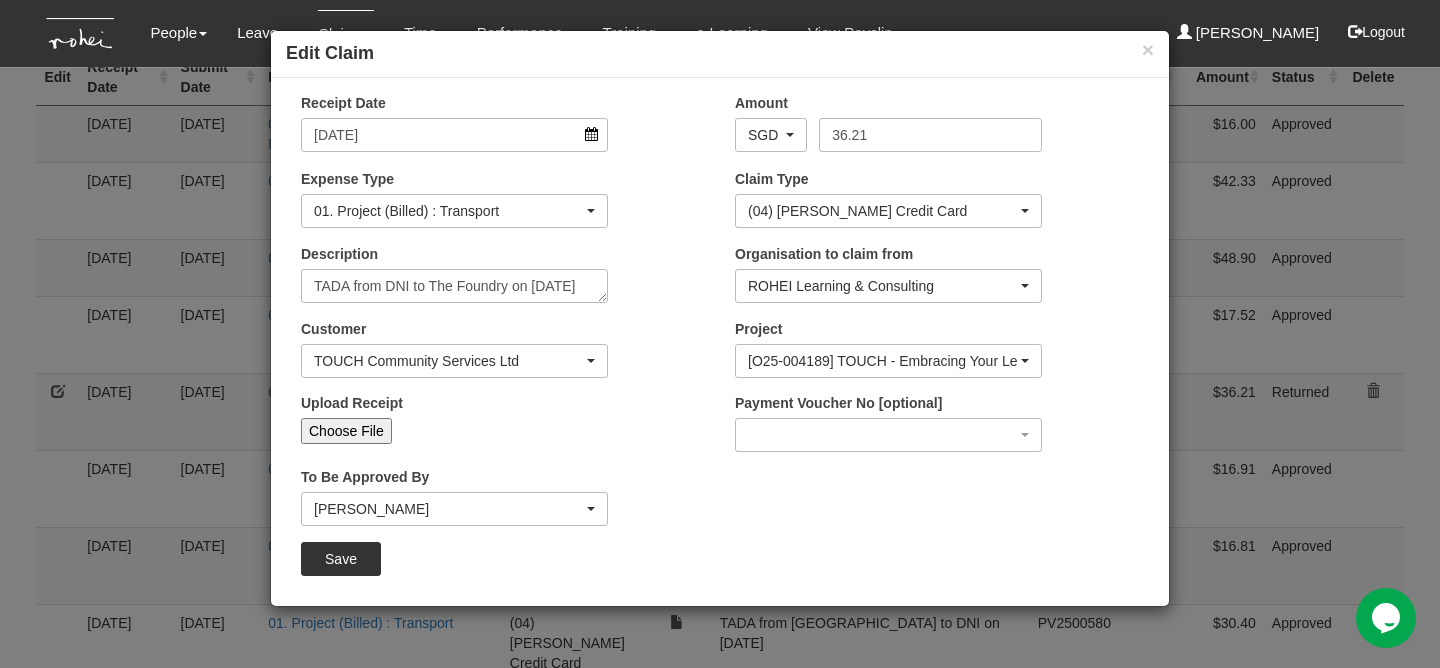 type on "C:\fakepath\21.07.25 TOUCH Day 1 (2).png" 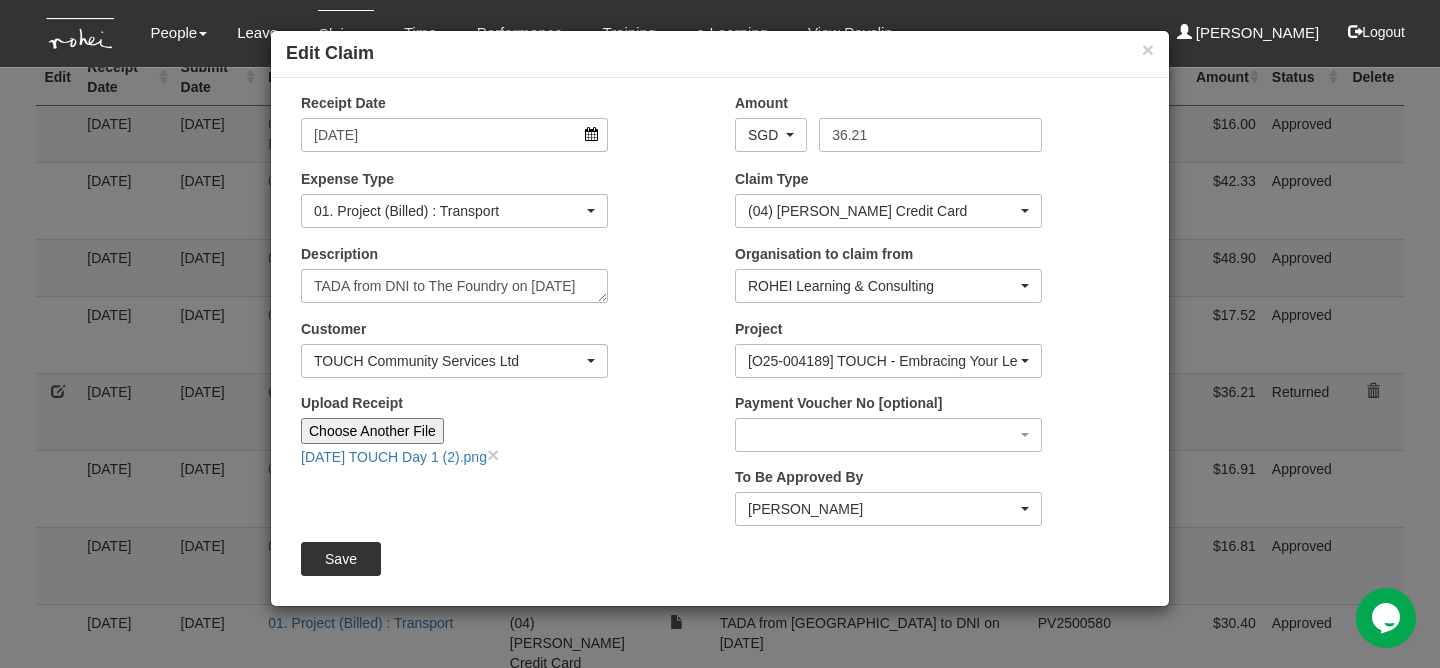 click on "Upload Receipt
Choose Another File
21.07.25 TOUCH Day 1 (2).png ×" at bounding box center [503, 437] 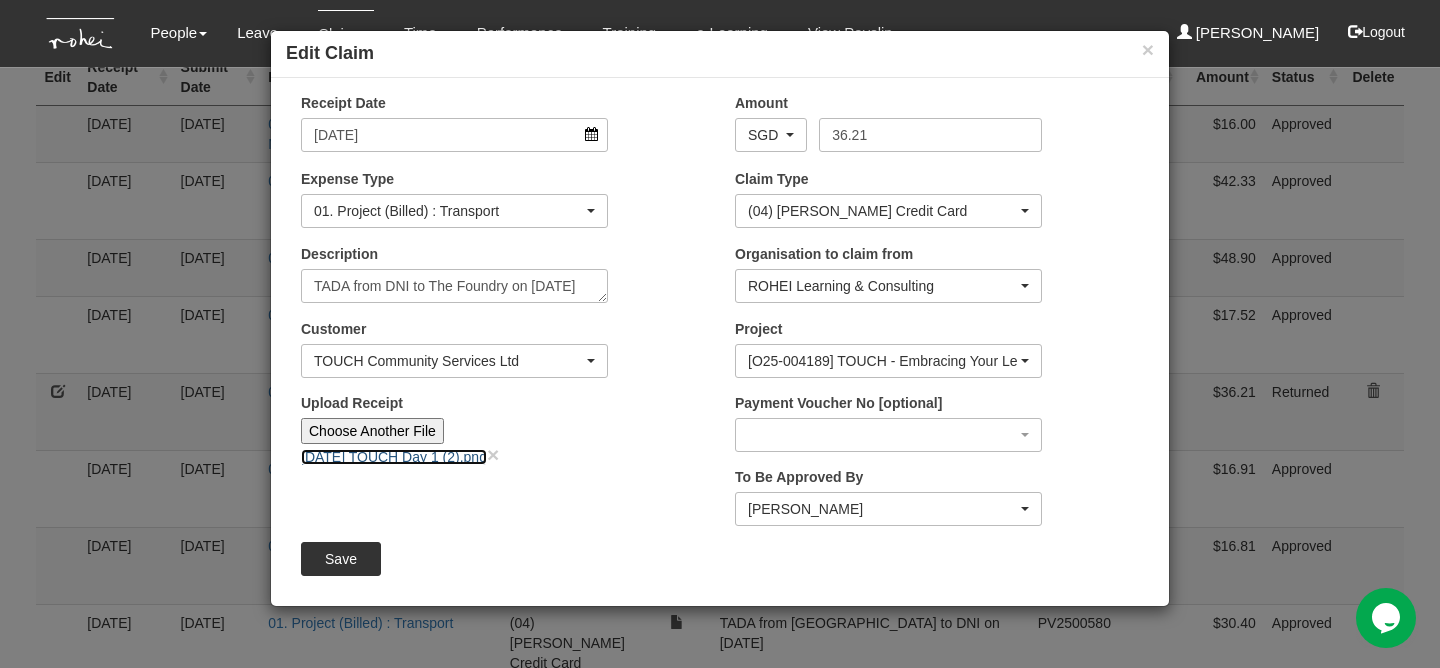 click on "21.07.25 TOUCH Day 1 (2).png" at bounding box center (394, 457) 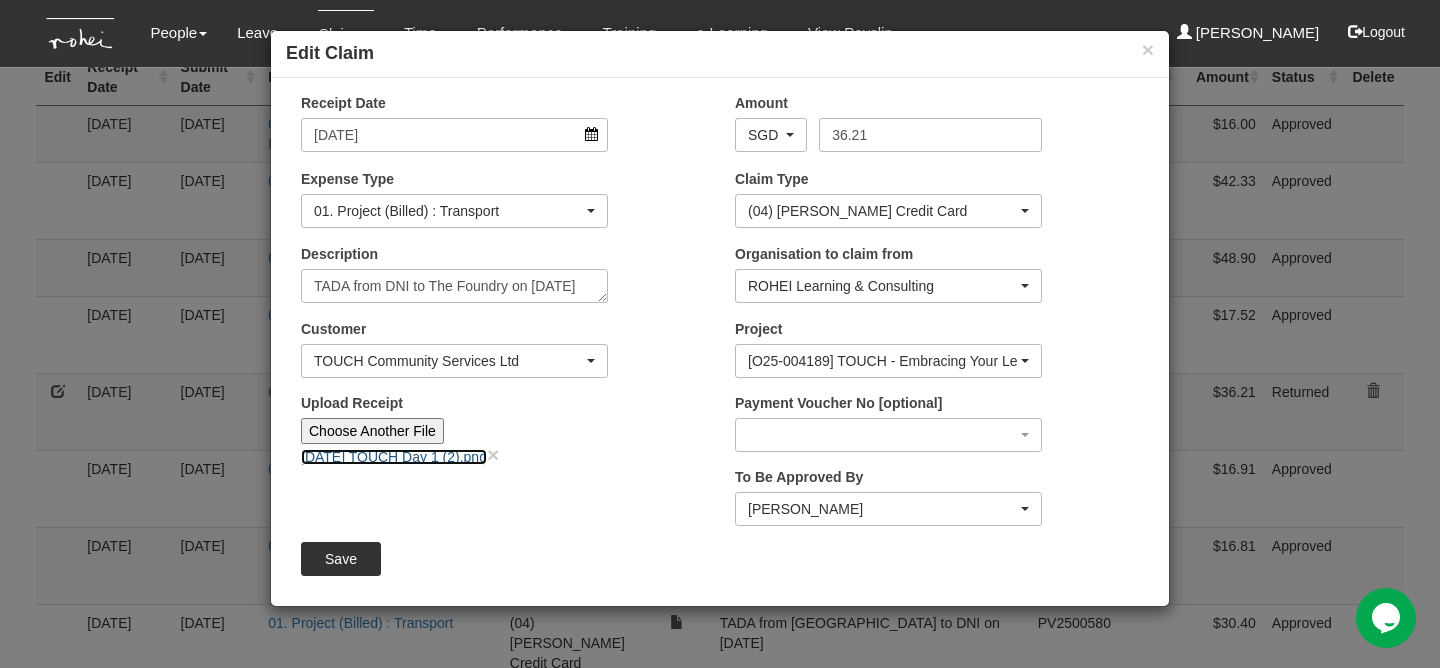 click on "21.07.25 TOUCH Day 1 (2).png" at bounding box center [394, 457] 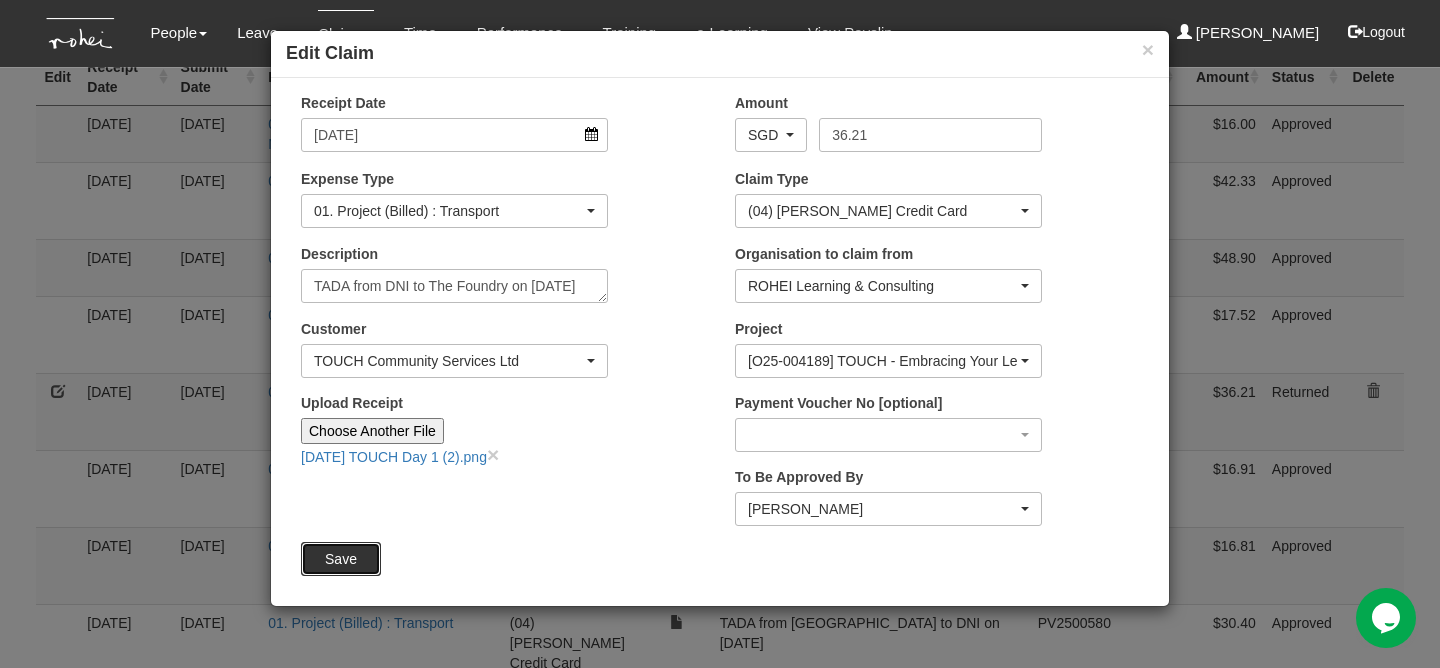 click on "Save" at bounding box center [341, 559] 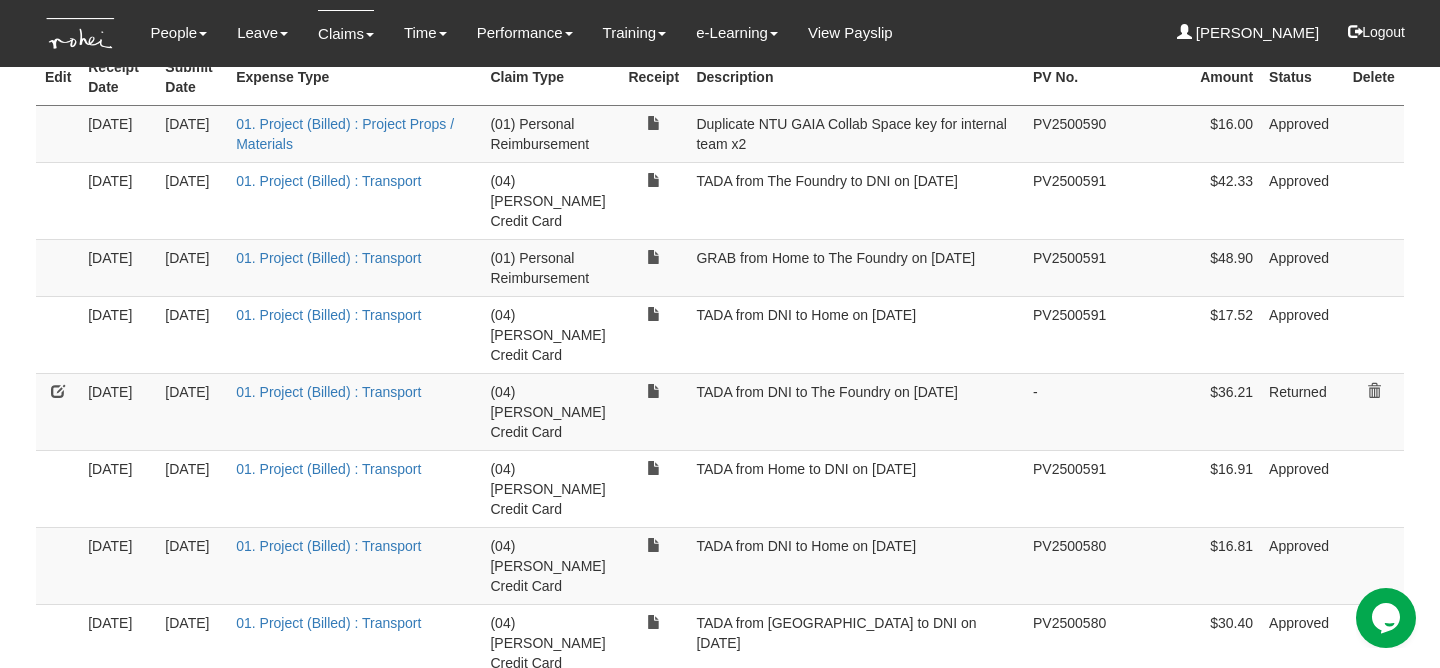 scroll, scrollTop: 276, scrollLeft: 0, axis: vertical 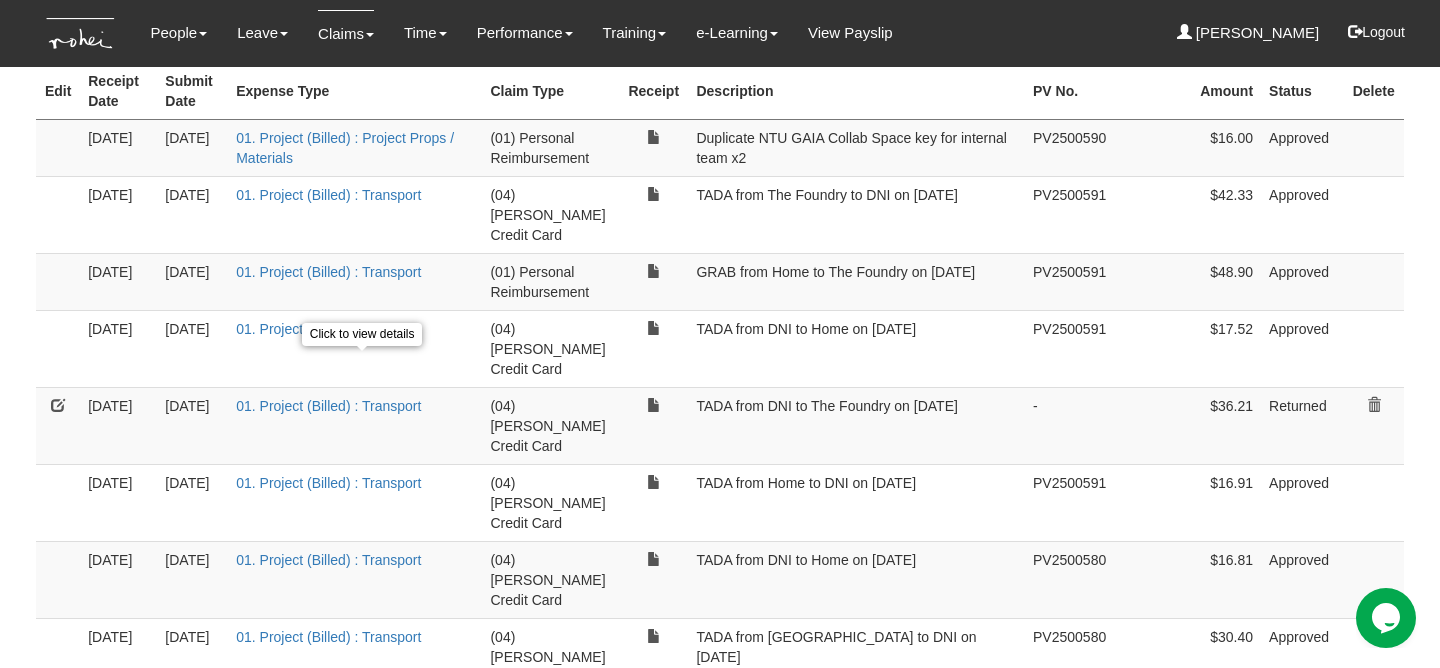 select on "50" 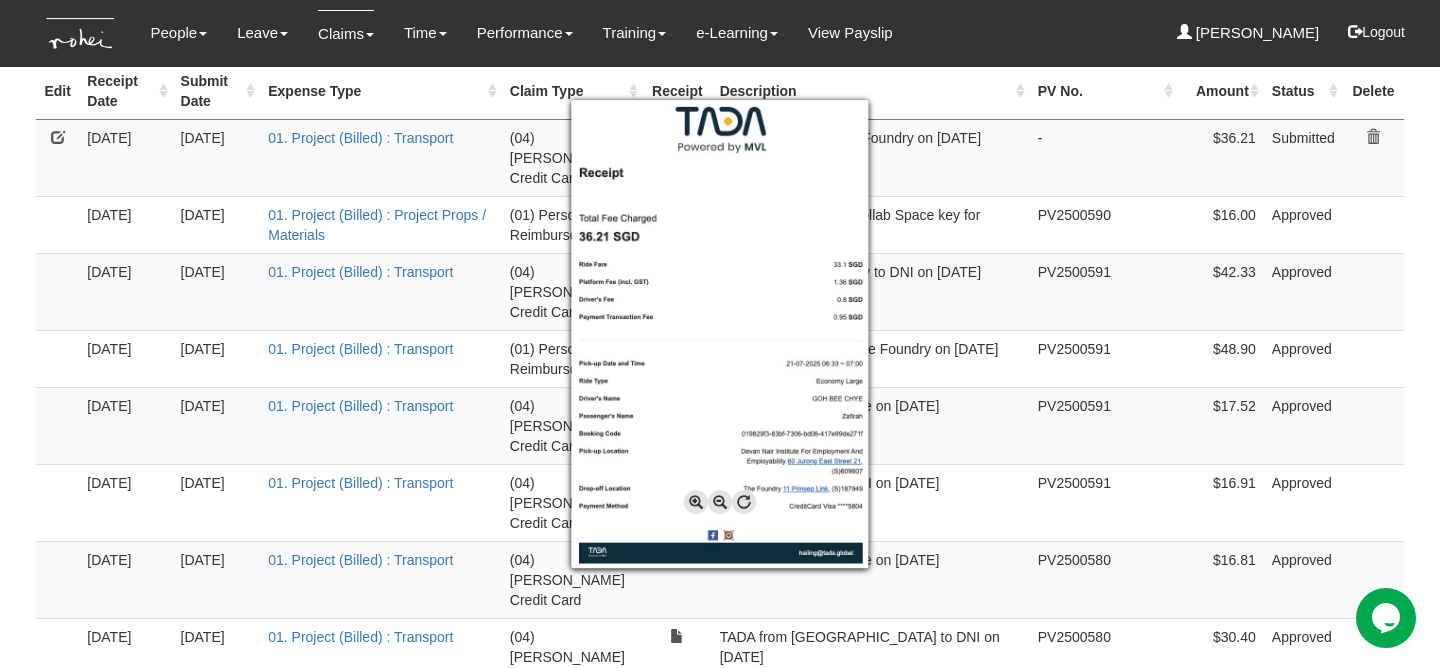 click at bounding box center (720, 334) 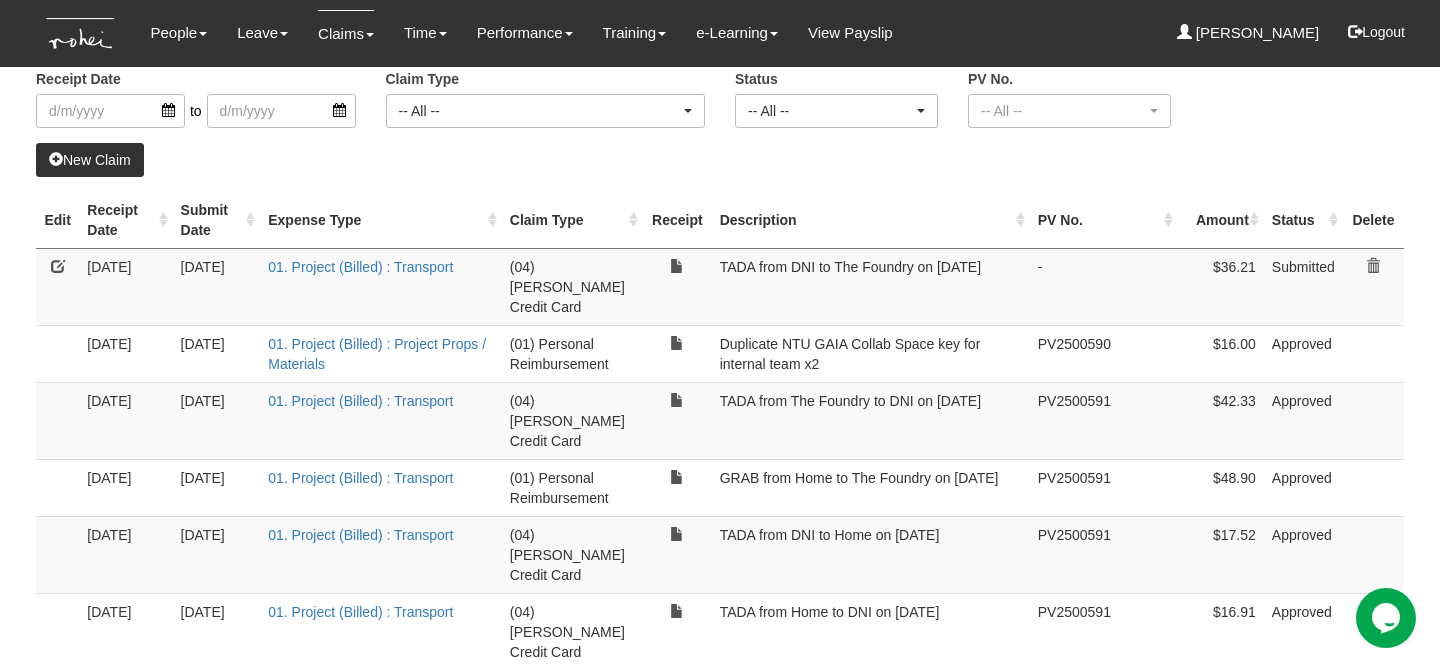 scroll, scrollTop: 0, scrollLeft: 0, axis: both 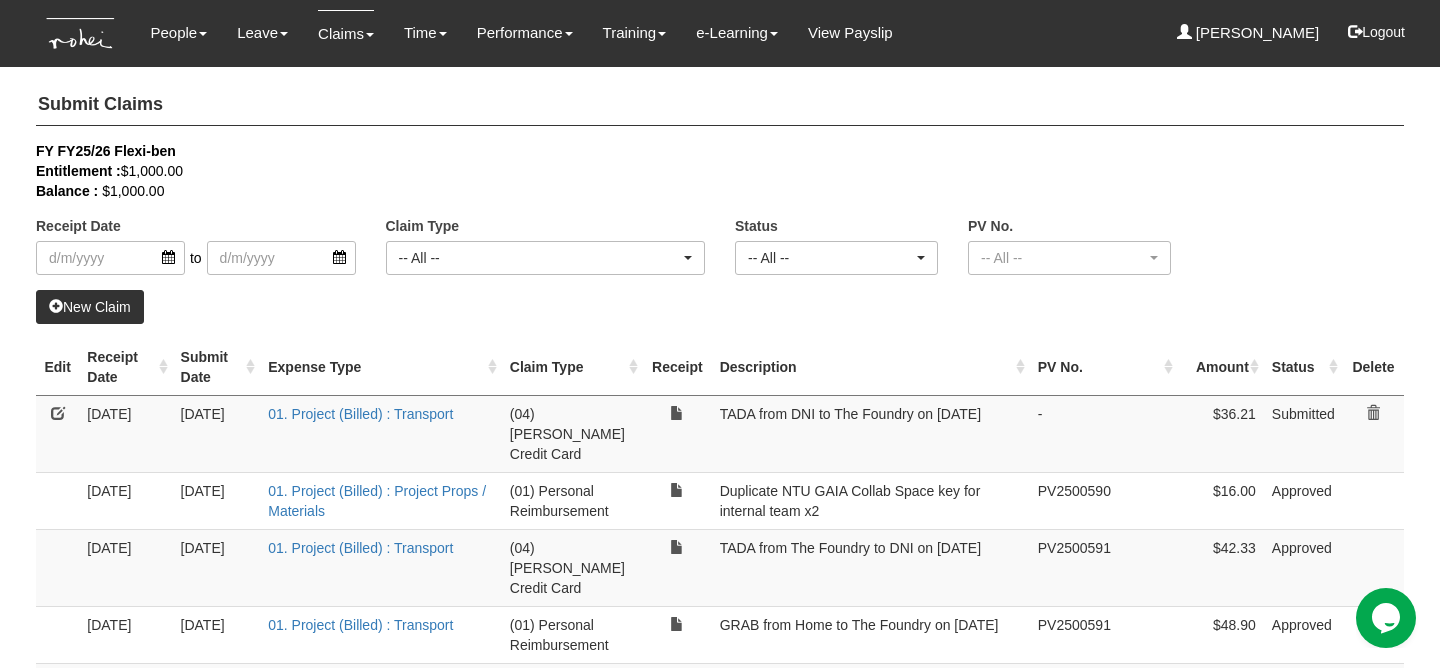 click on "New Claim" at bounding box center [90, 307] 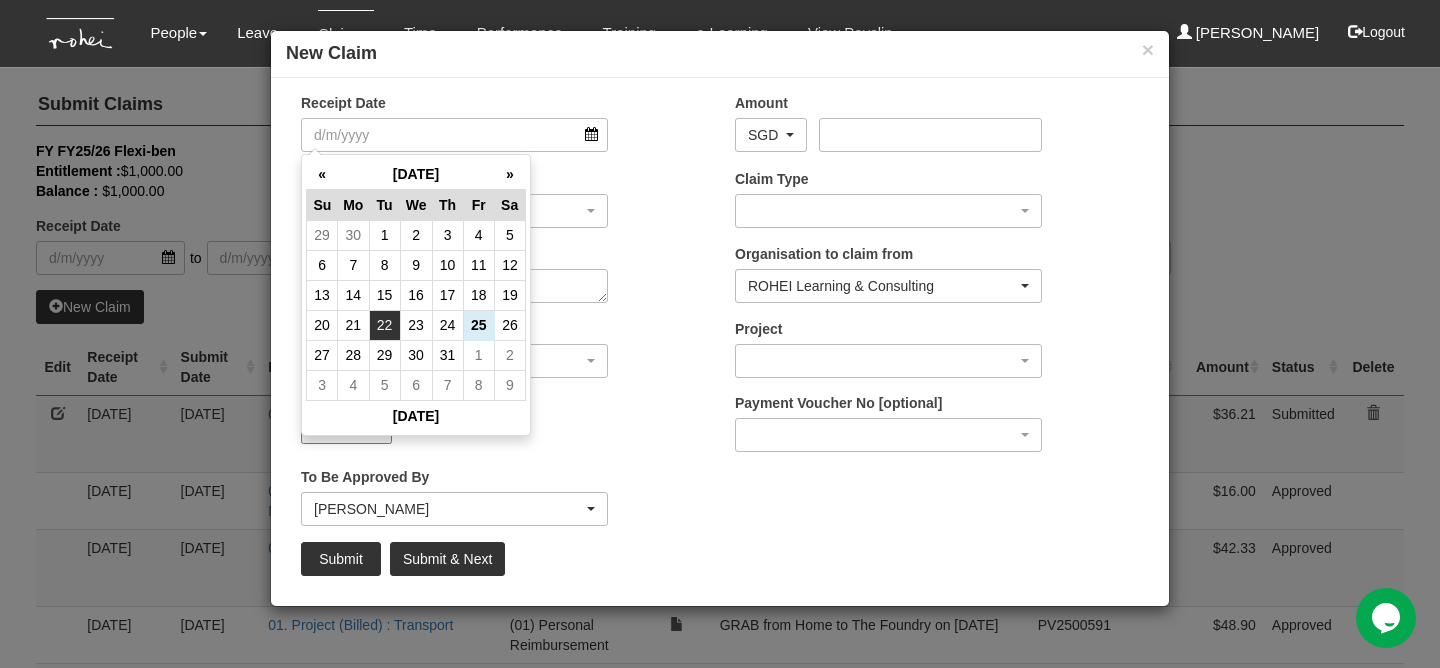 click on "22" at bounding box center [384, 325] 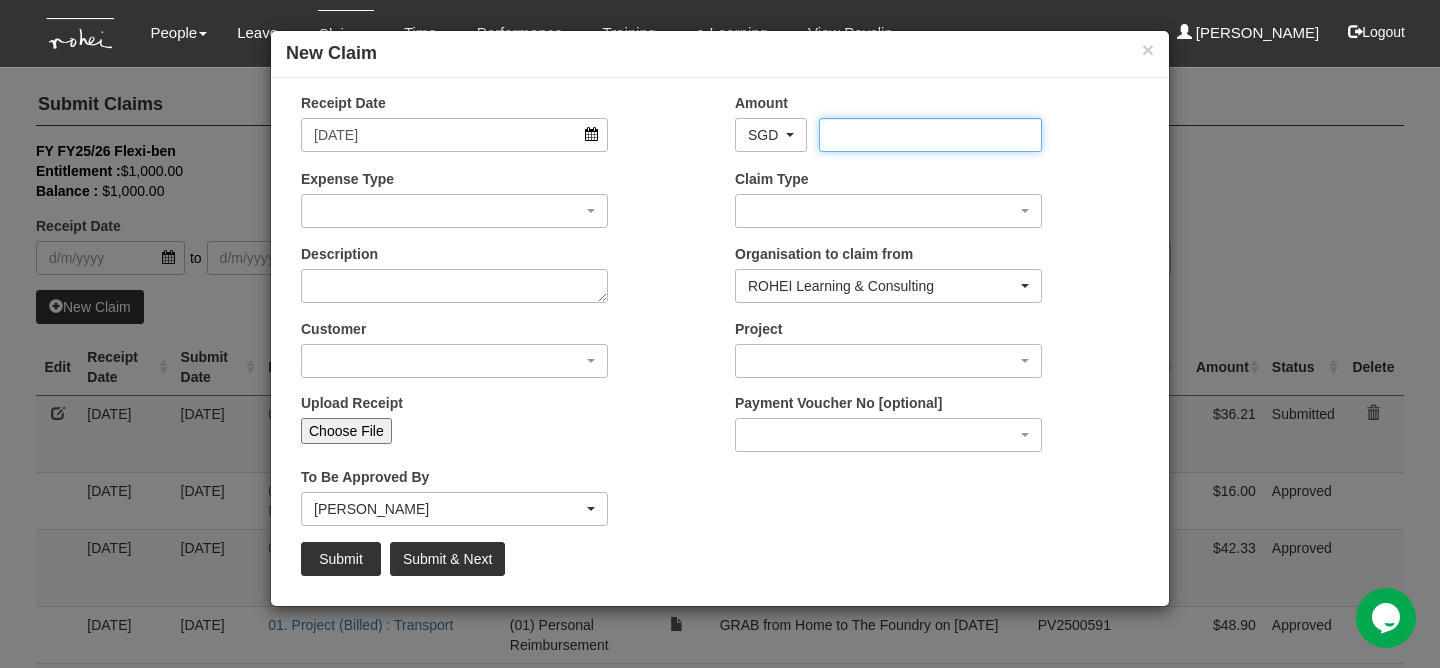 click on "Amount" at bounding box center [930, 135] 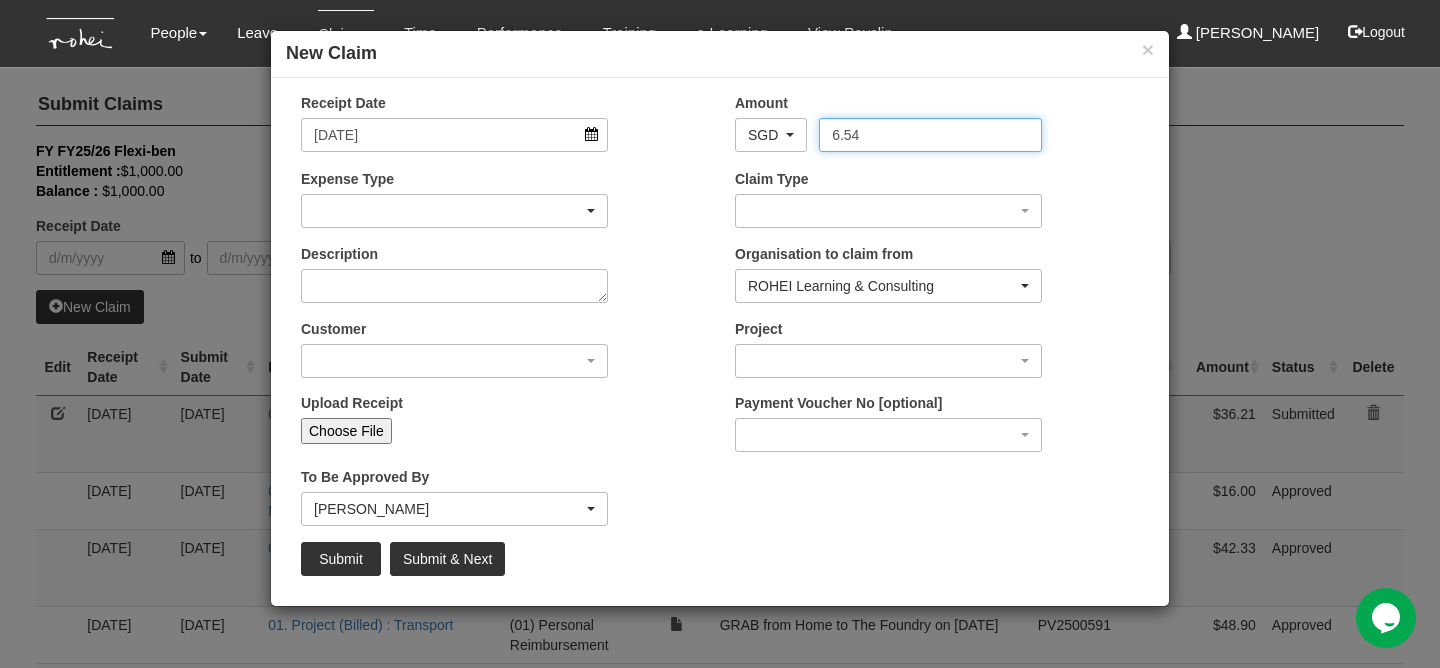 type on "6.54" 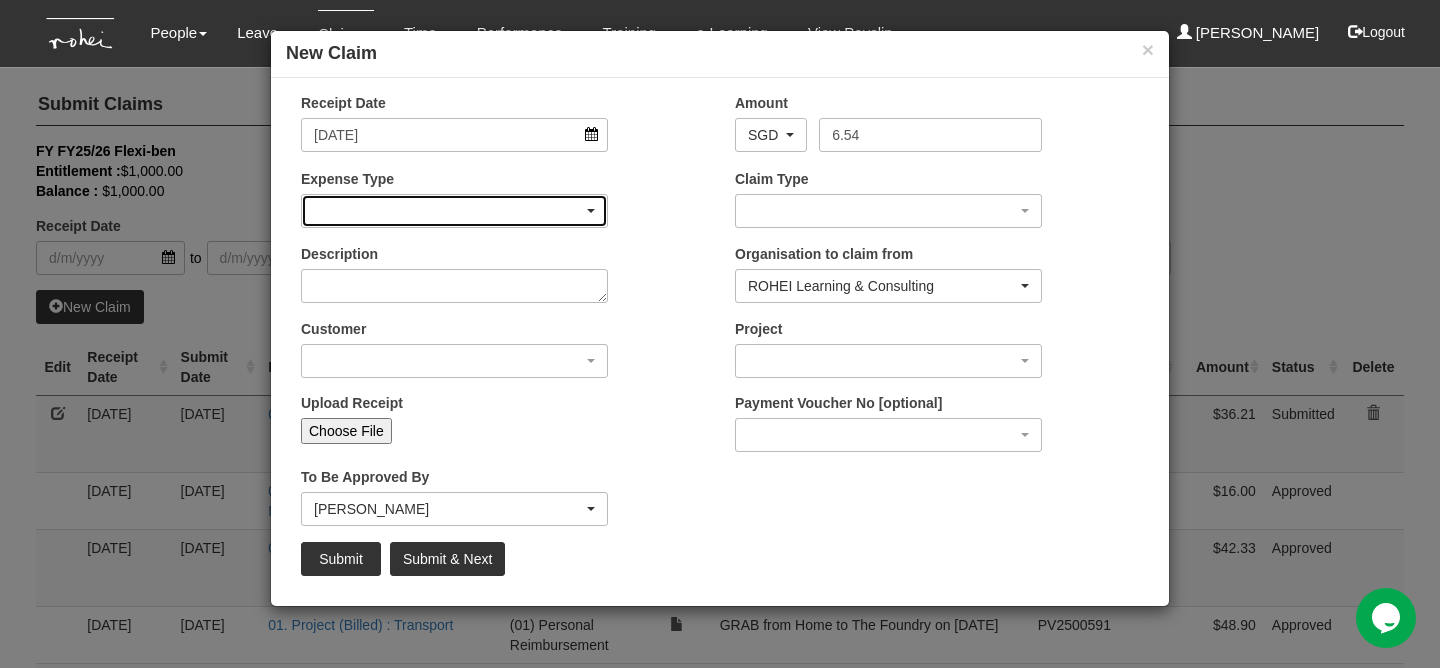 click at bounding box center (454, 211) 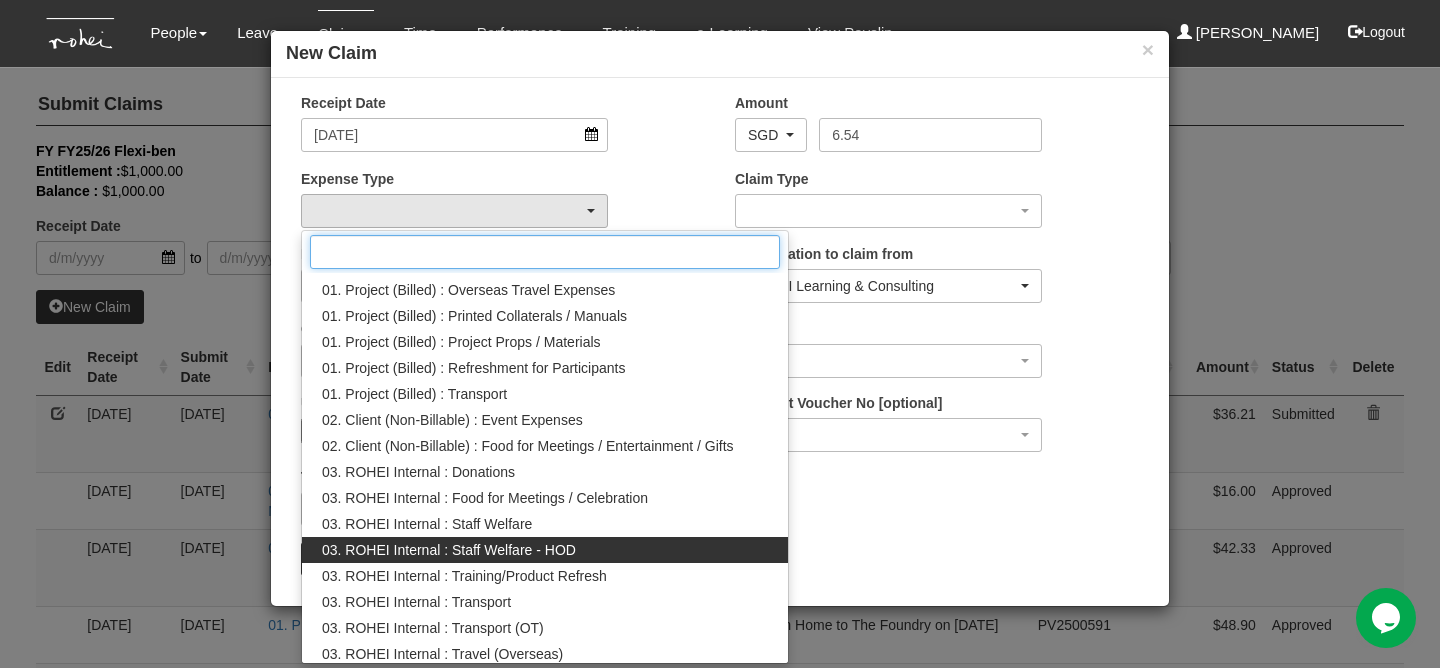 scroll, scrollTop: 22, scrollLeft: 0, axis: vertical 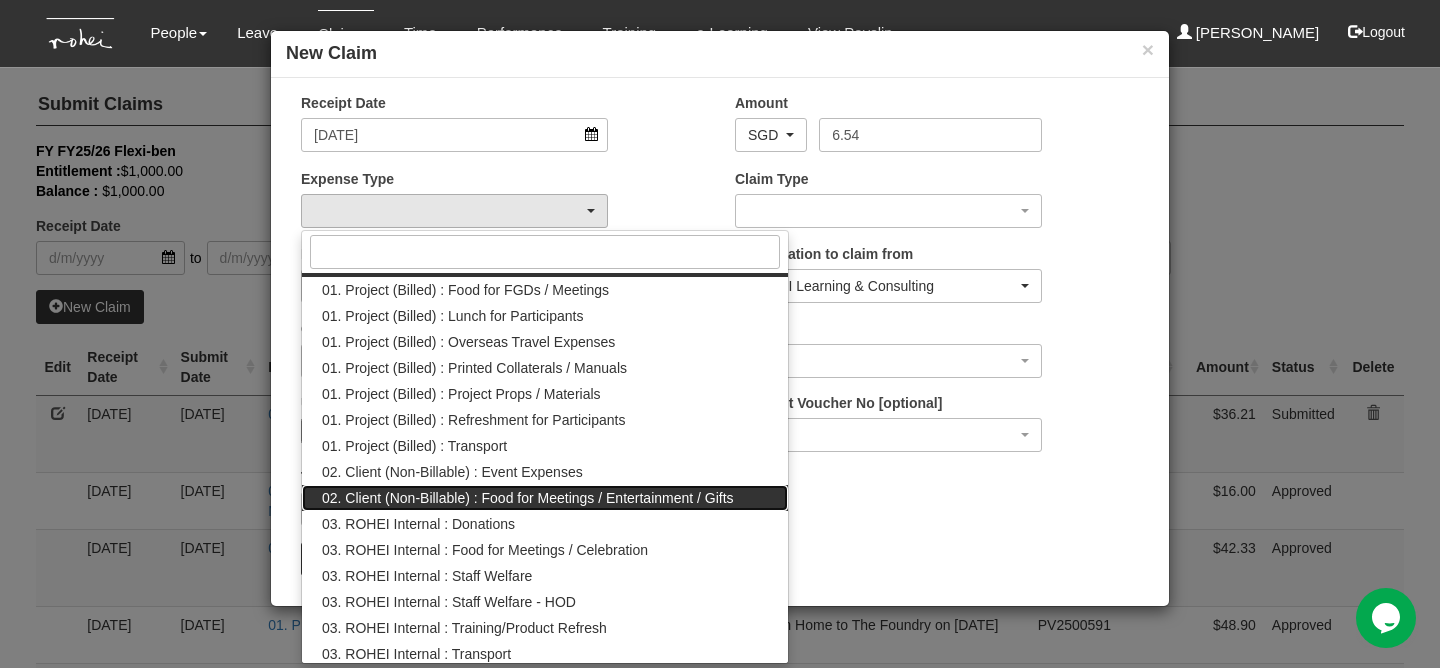 click on "02. Client (Non-Billable) : Food for Meetings / Entertainment / Gifts" at bounding box center [528, 498] 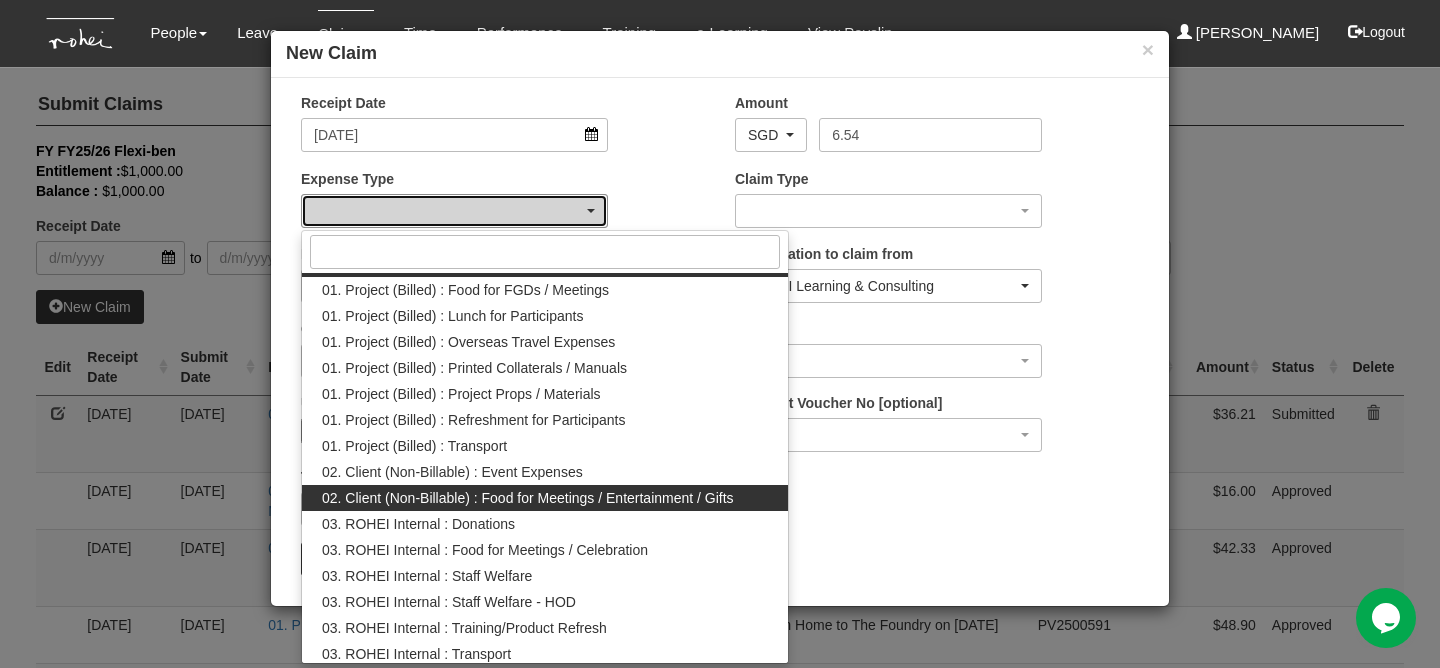 select on "129" 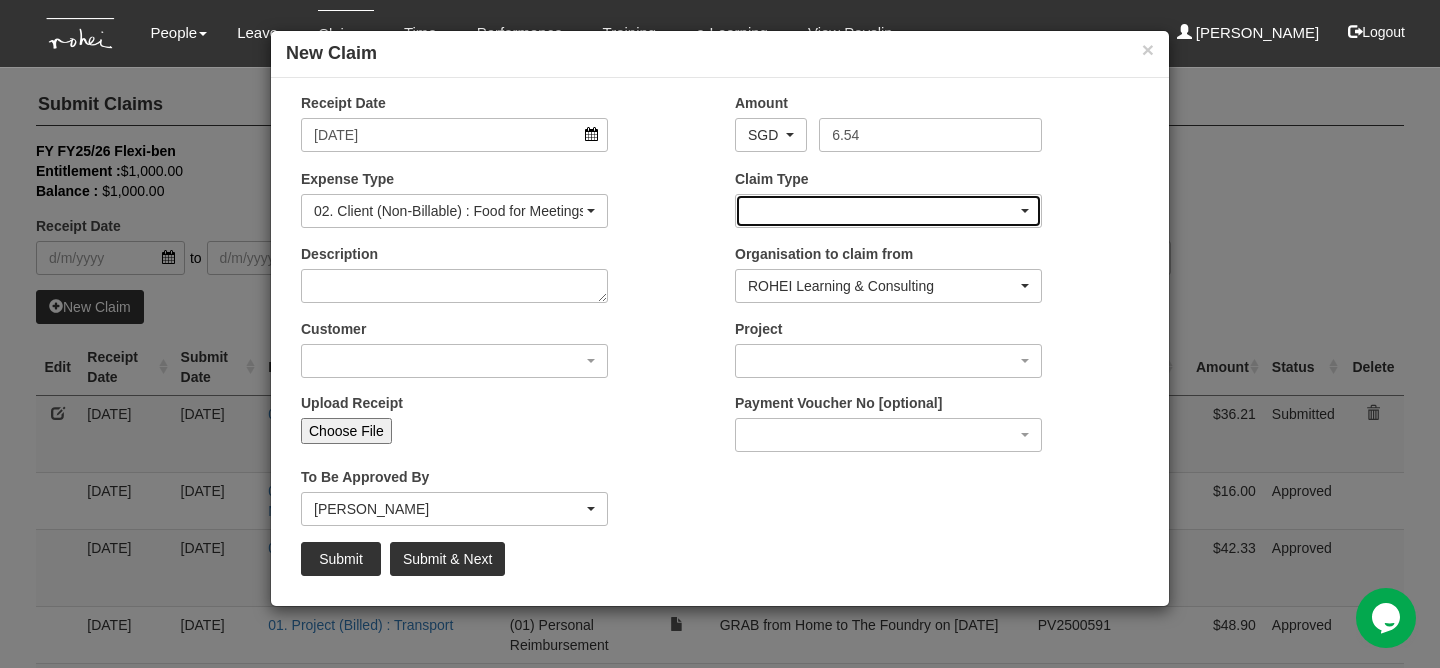 click at bounding box center [888, 211] 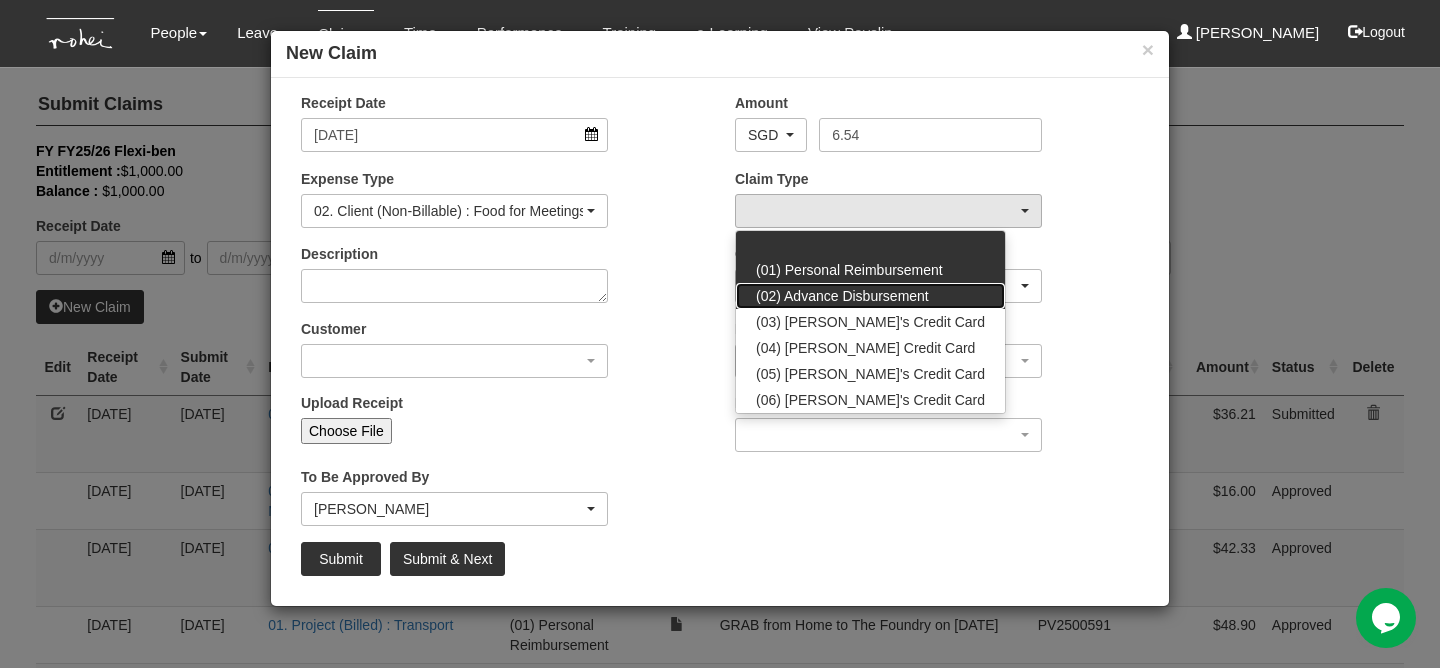 drag, startPoint x: 808, startPoint y: 286, endPoint x: 805, endPoint y: 272, distance: 14.3178215 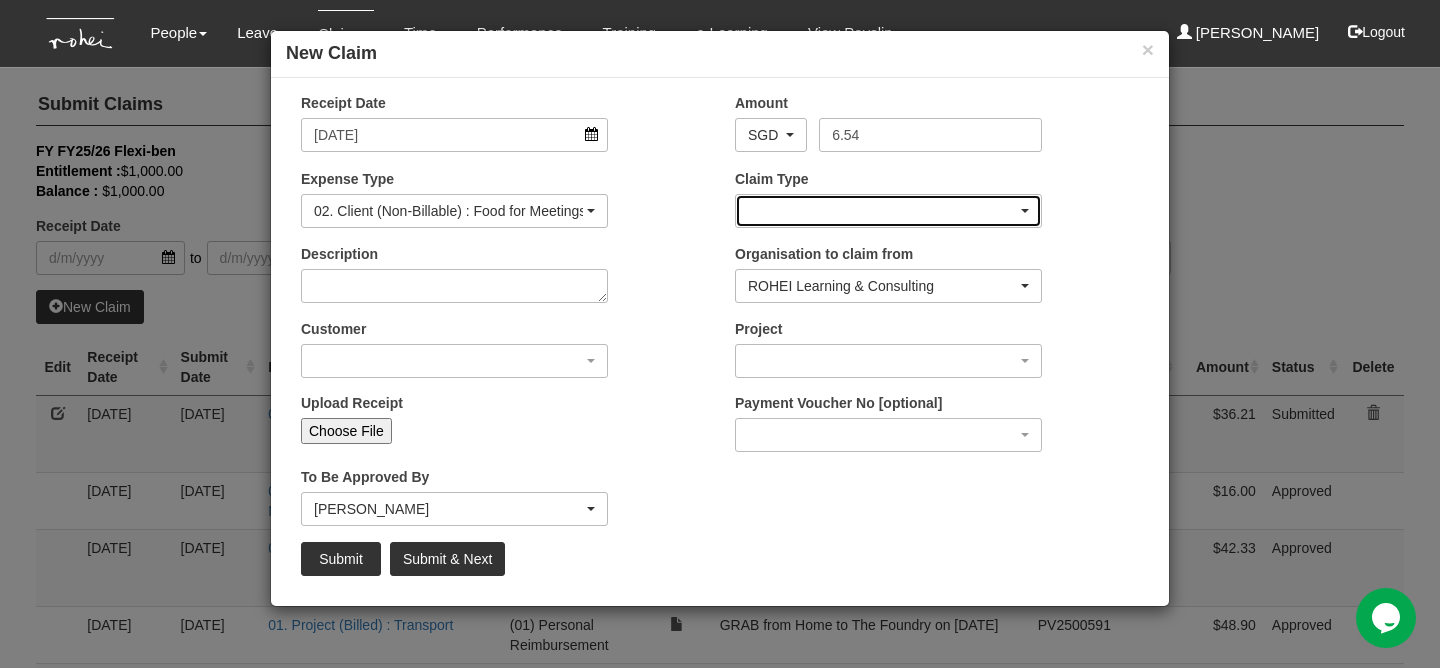 click at bounding box center [888, 211] 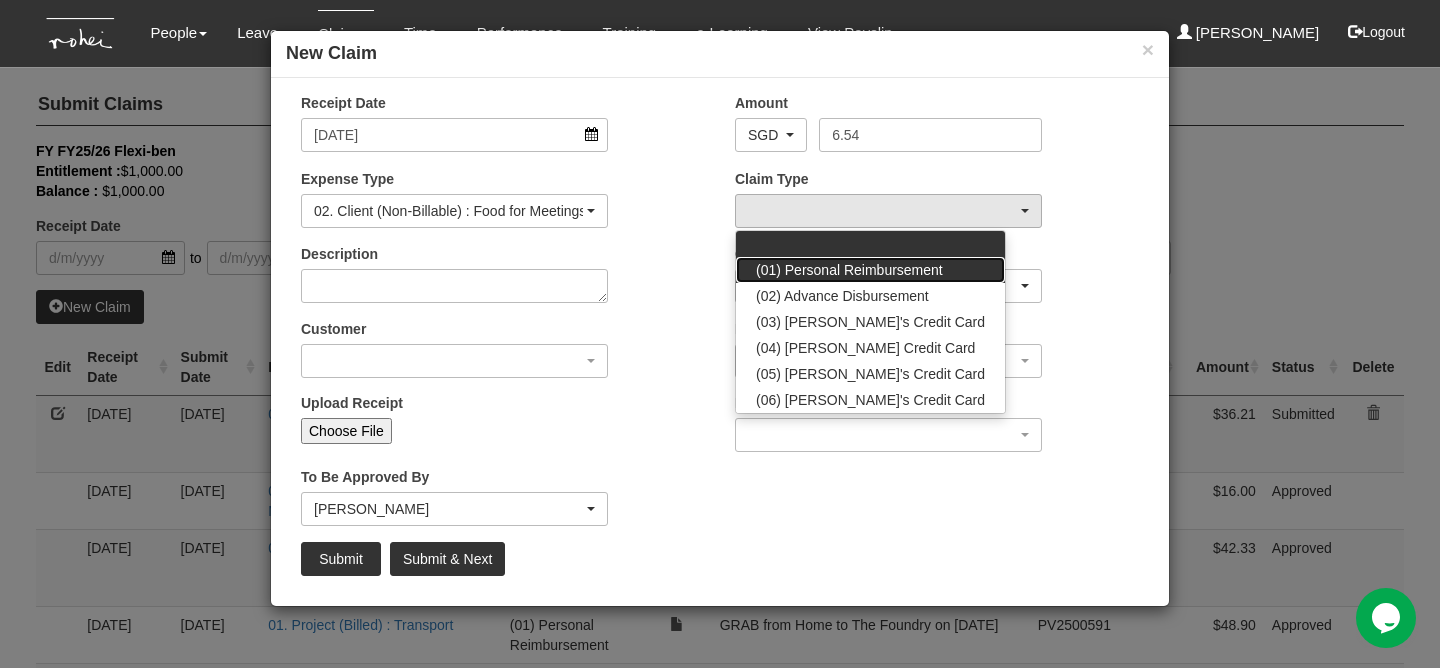 click on "(01) Personal Reimbursement" at bounding box center (849, 270) 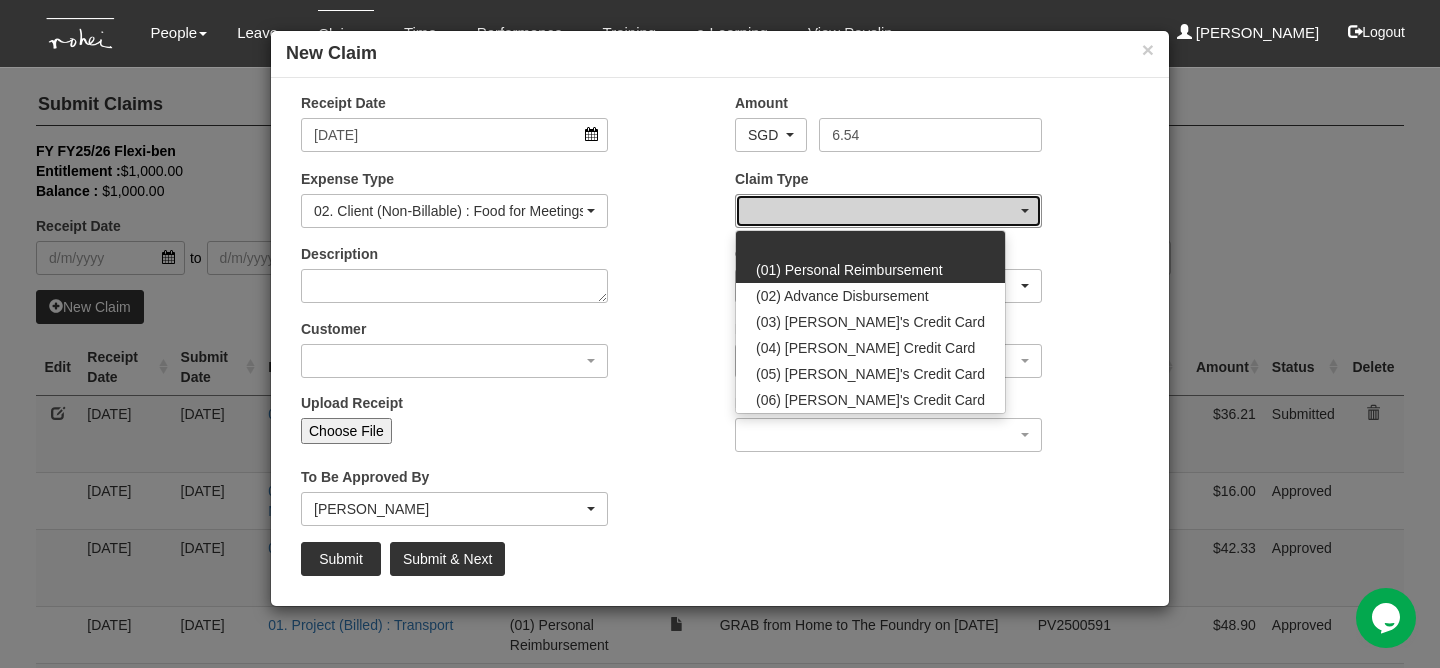 select on "14" 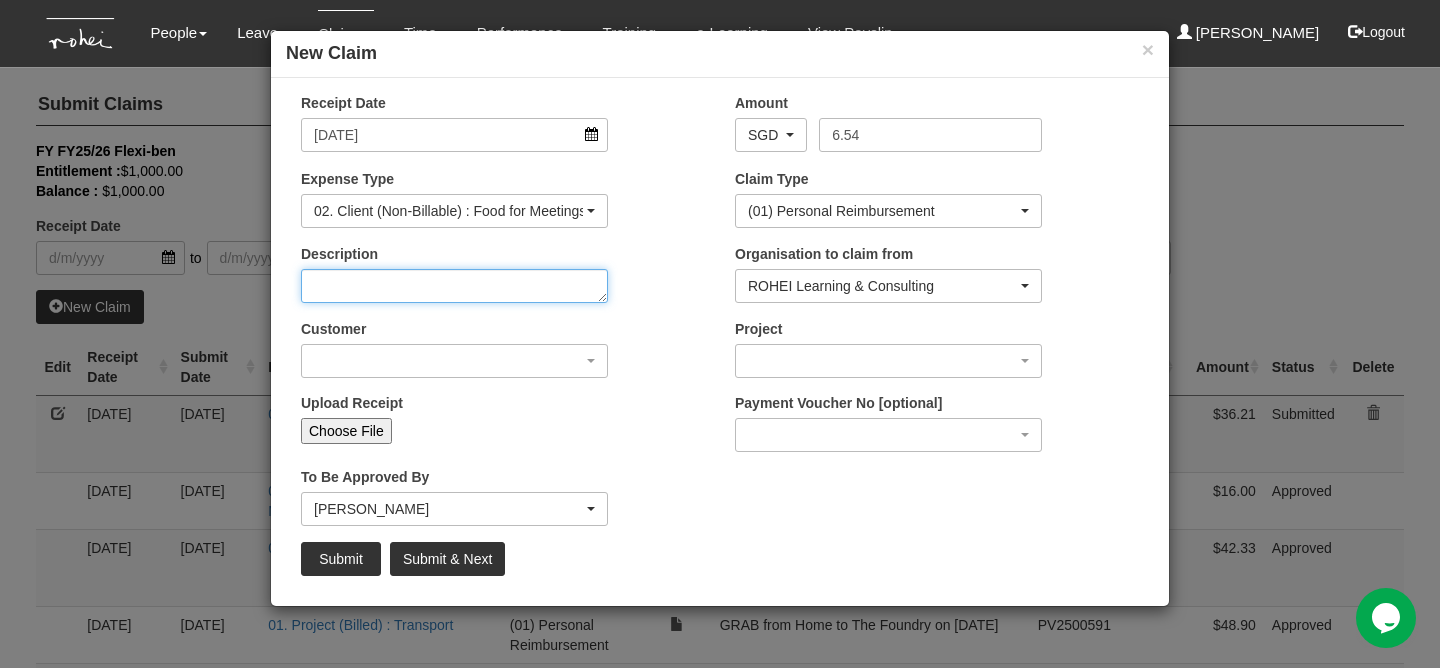 click on "Description" at bounding box center (454, 286) 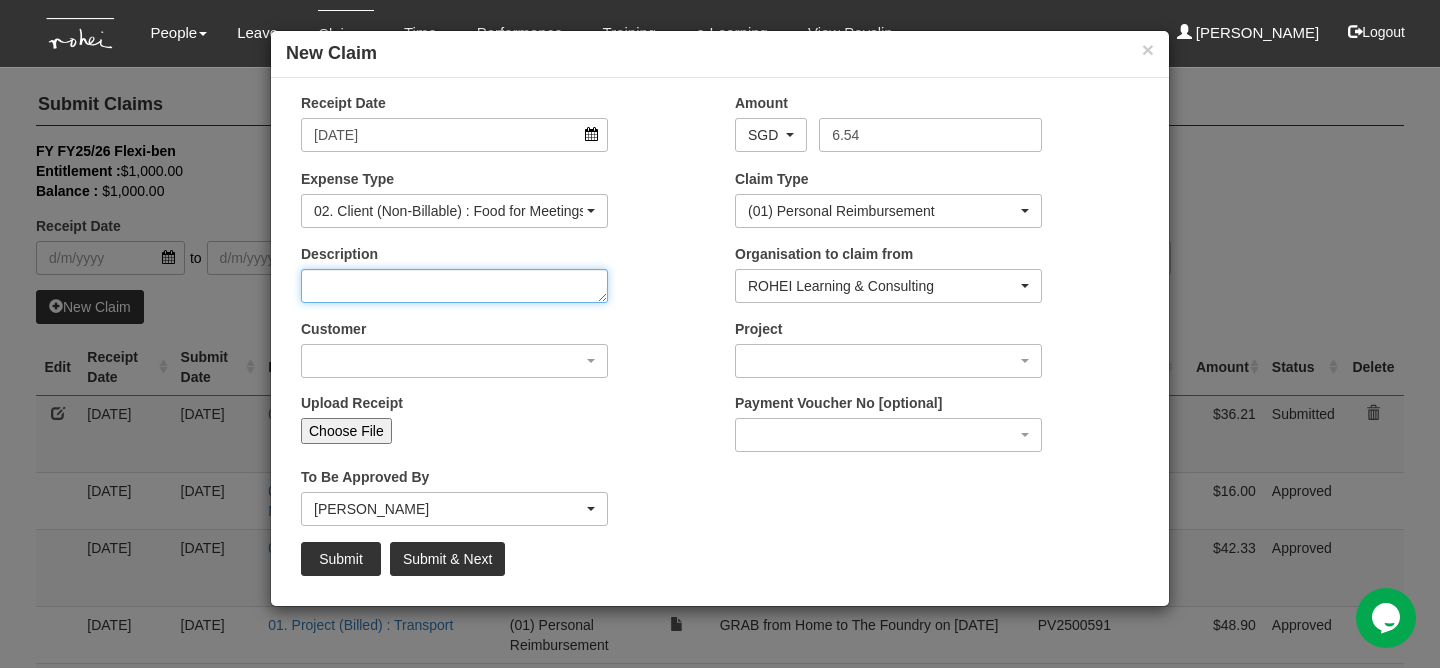 click on "Description" at bounding box center (454, 286) 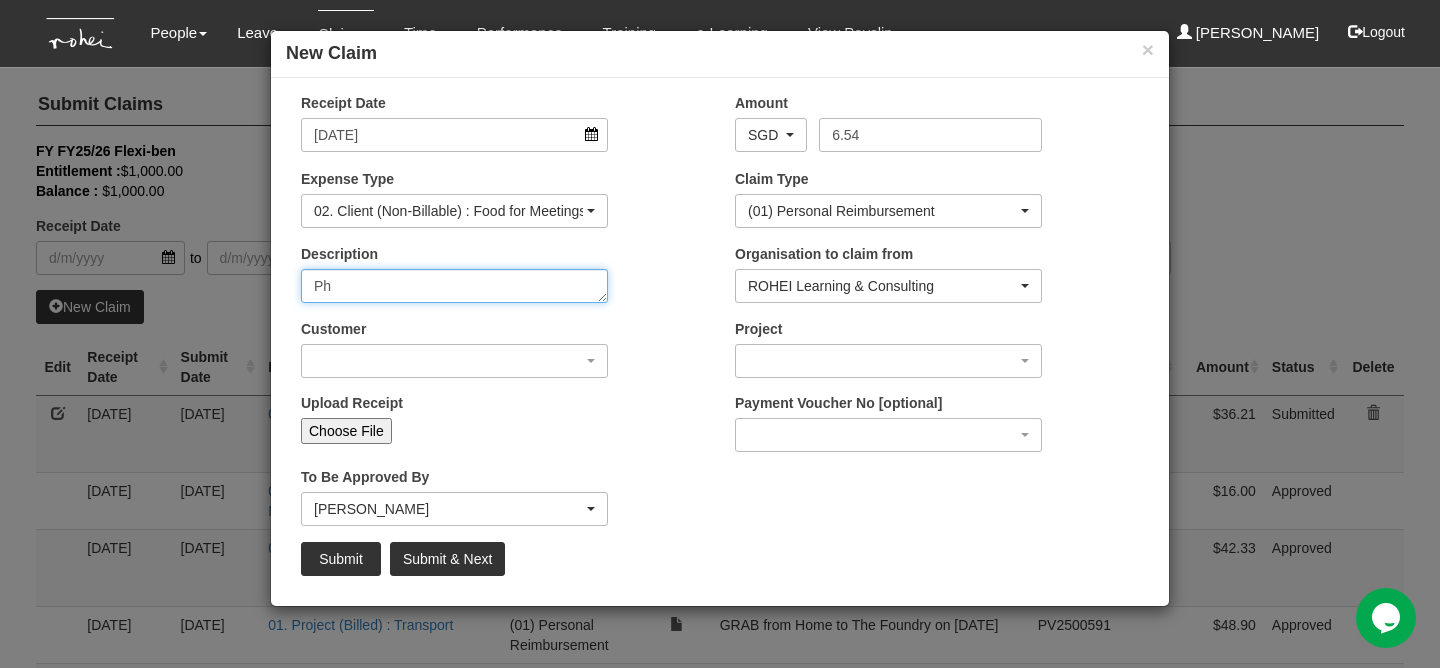 type on "P" 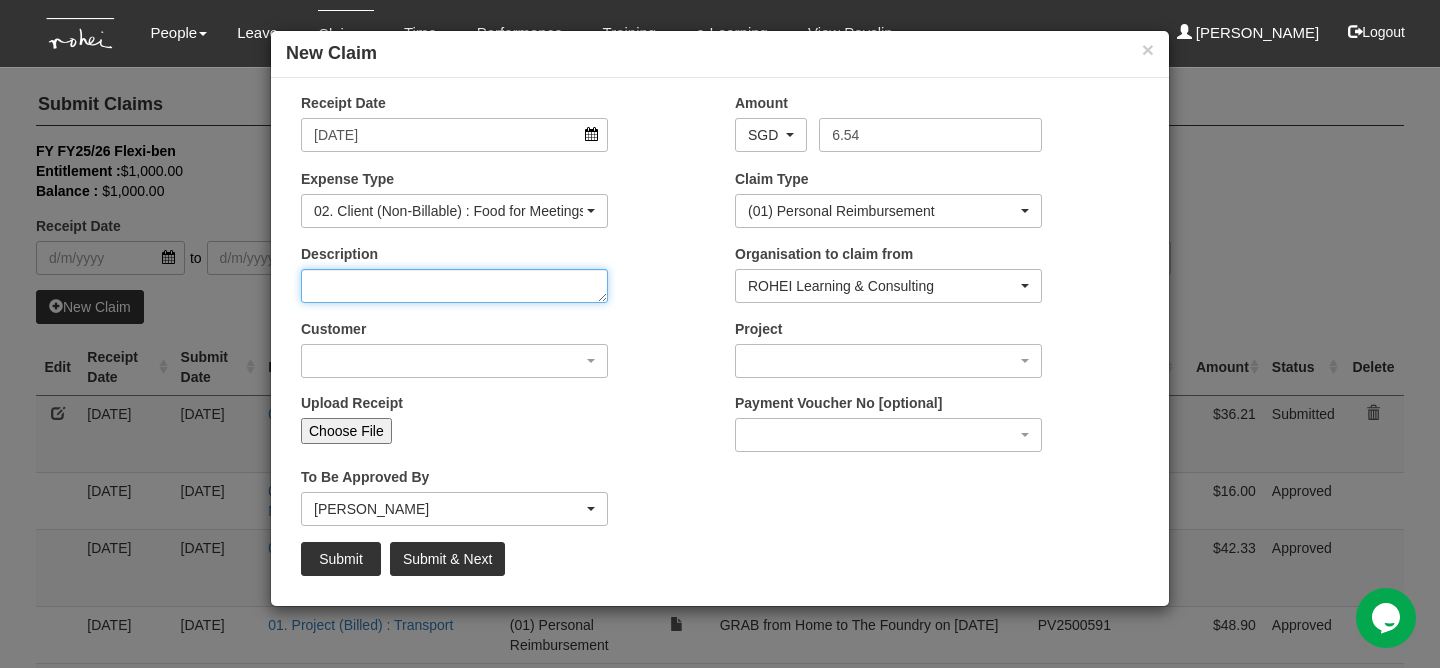 type on "P" 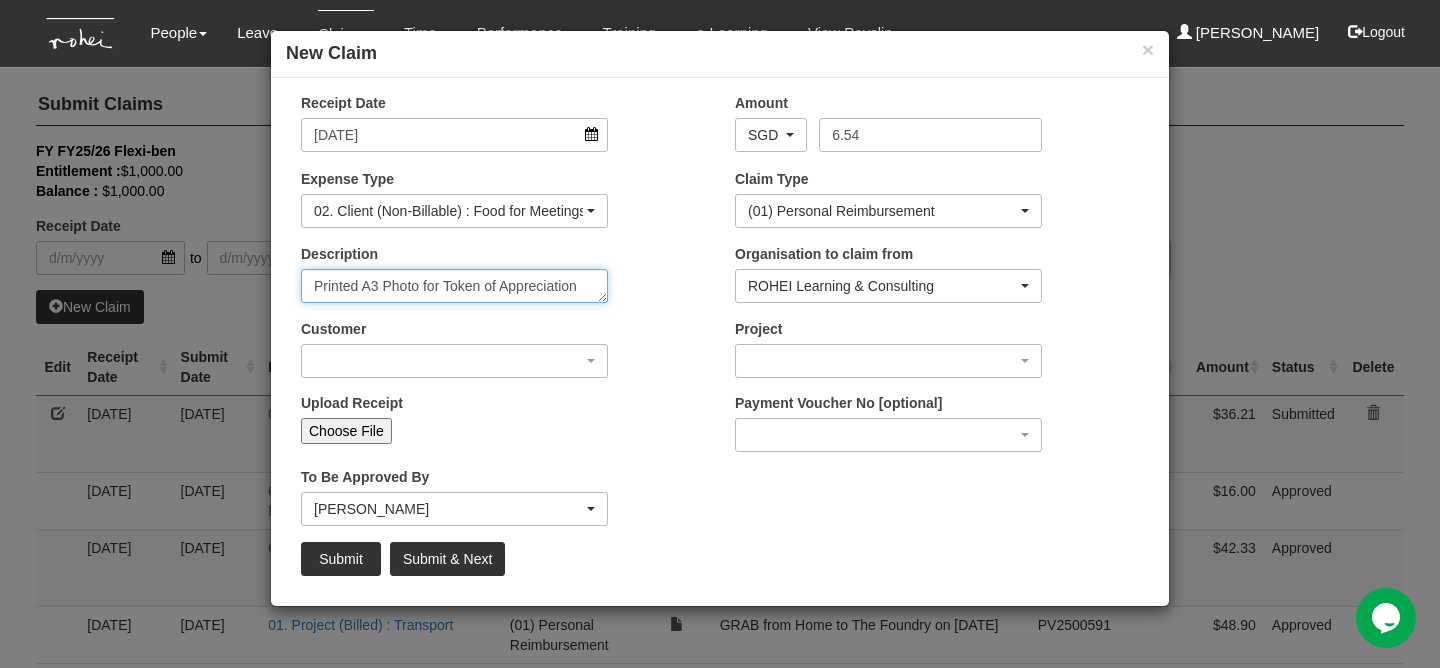 click on "Printed A3 Photo for Token of Appreciation" at bounding box center [454, 286] 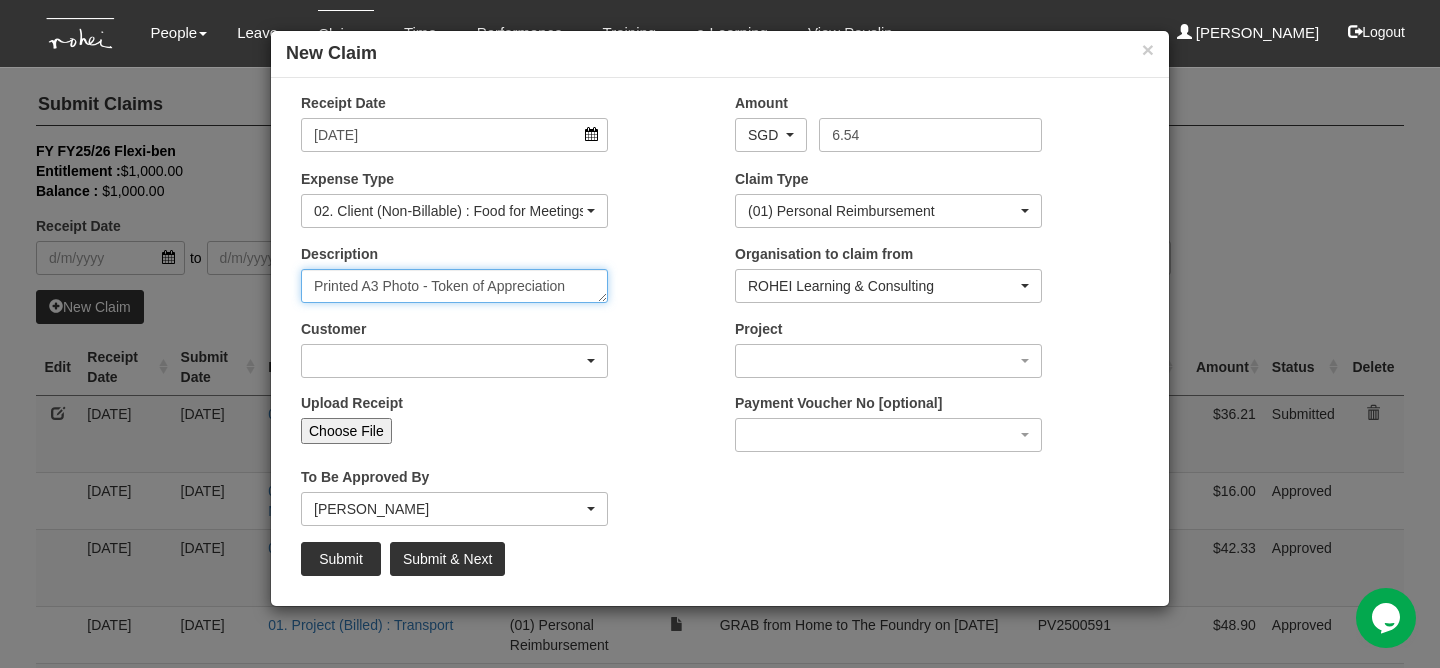 type on "Printed A3 Photo - Token of Appreciation" 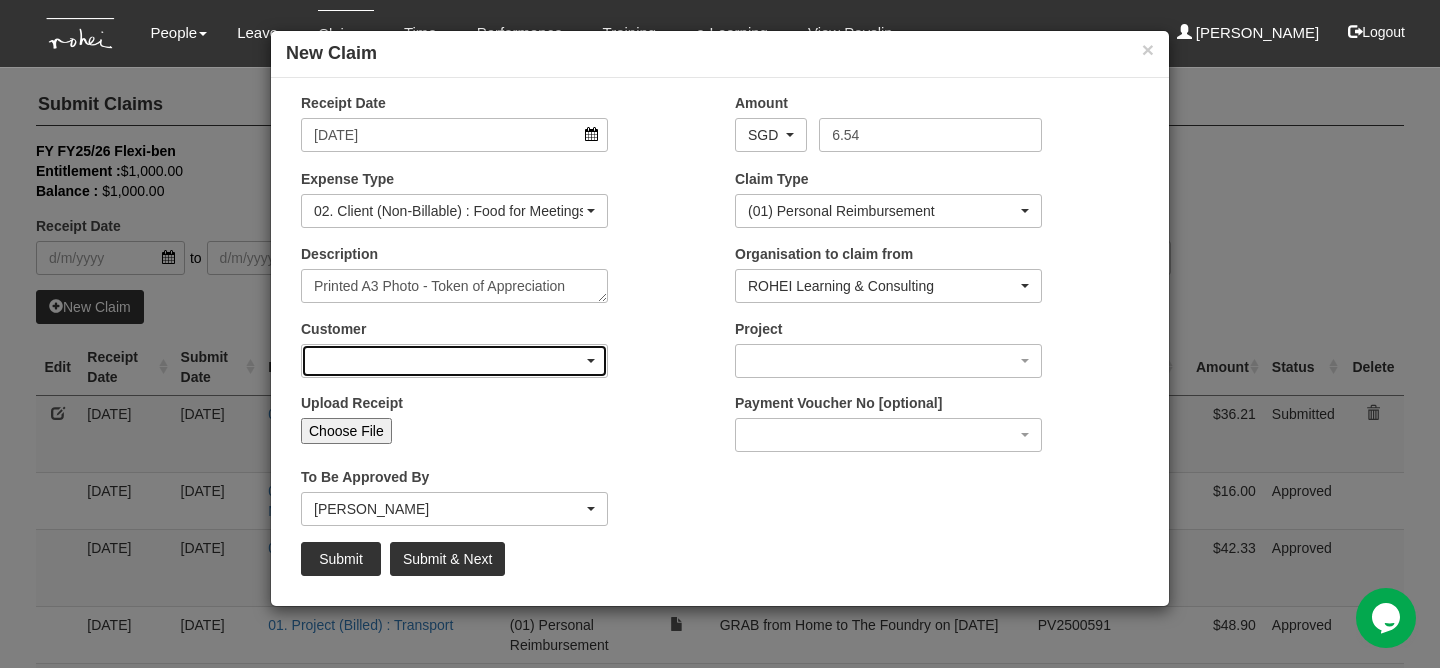 click at bounding box center (454, 361) 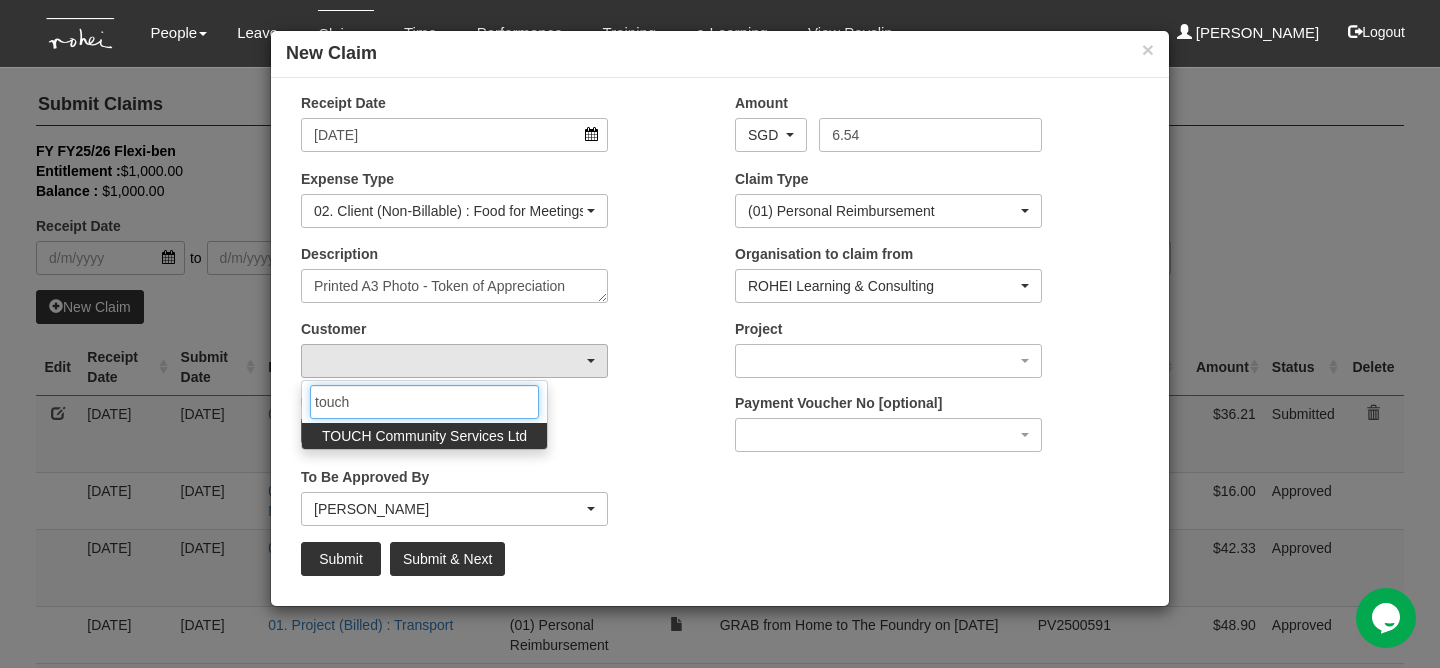 type on "touch" 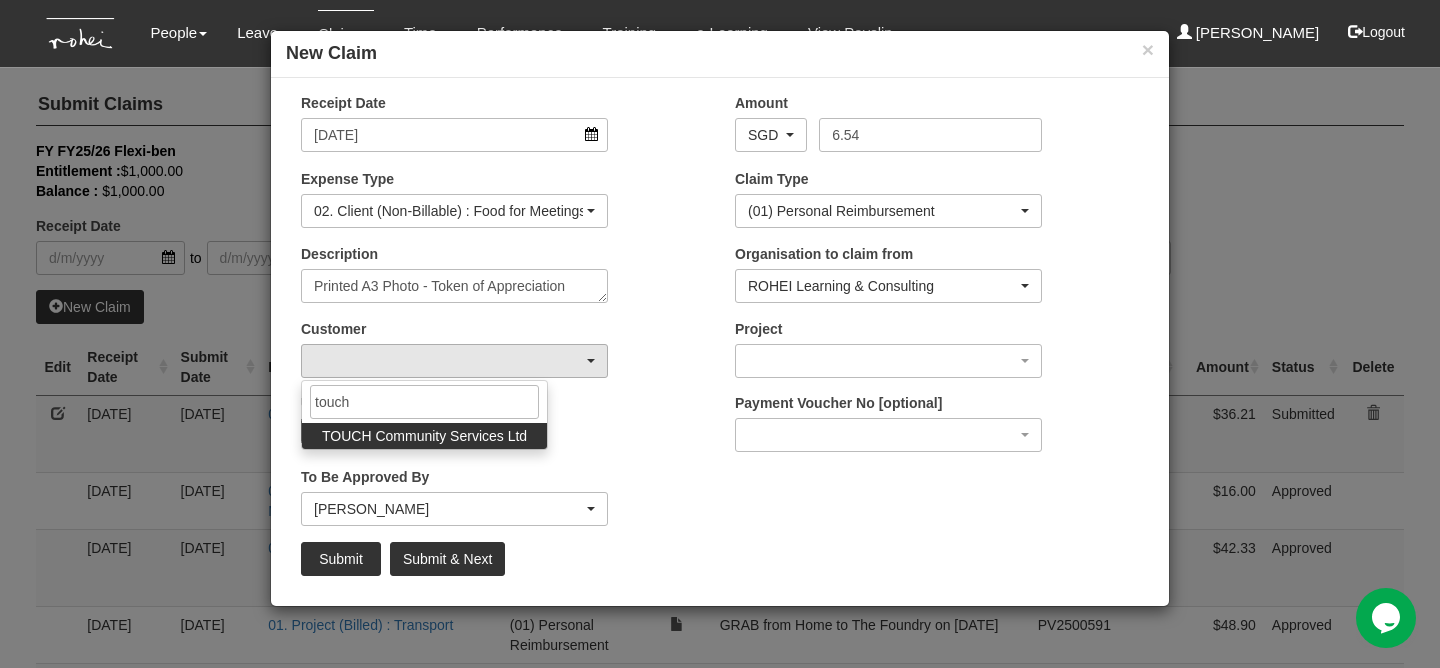 click on "TOUCH Community Services Ltd" at bounding box center (424, 436) 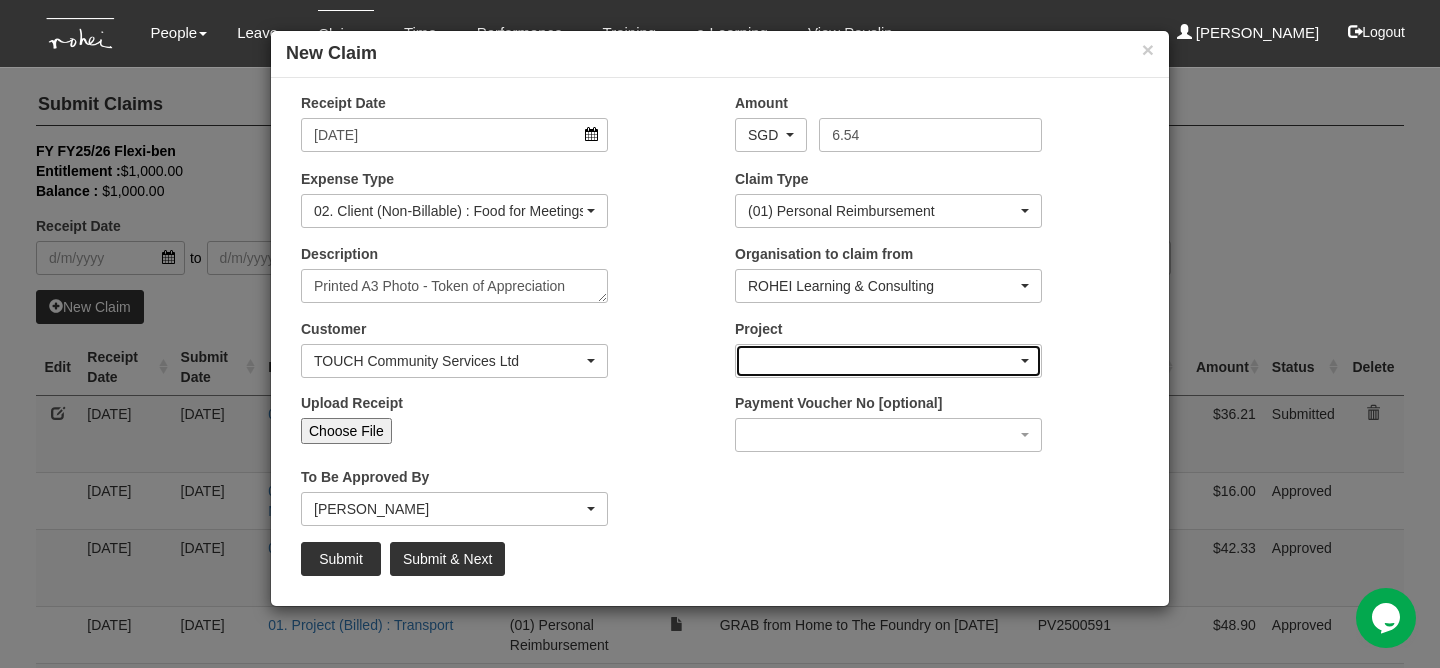click at bounding box center [888, 361] 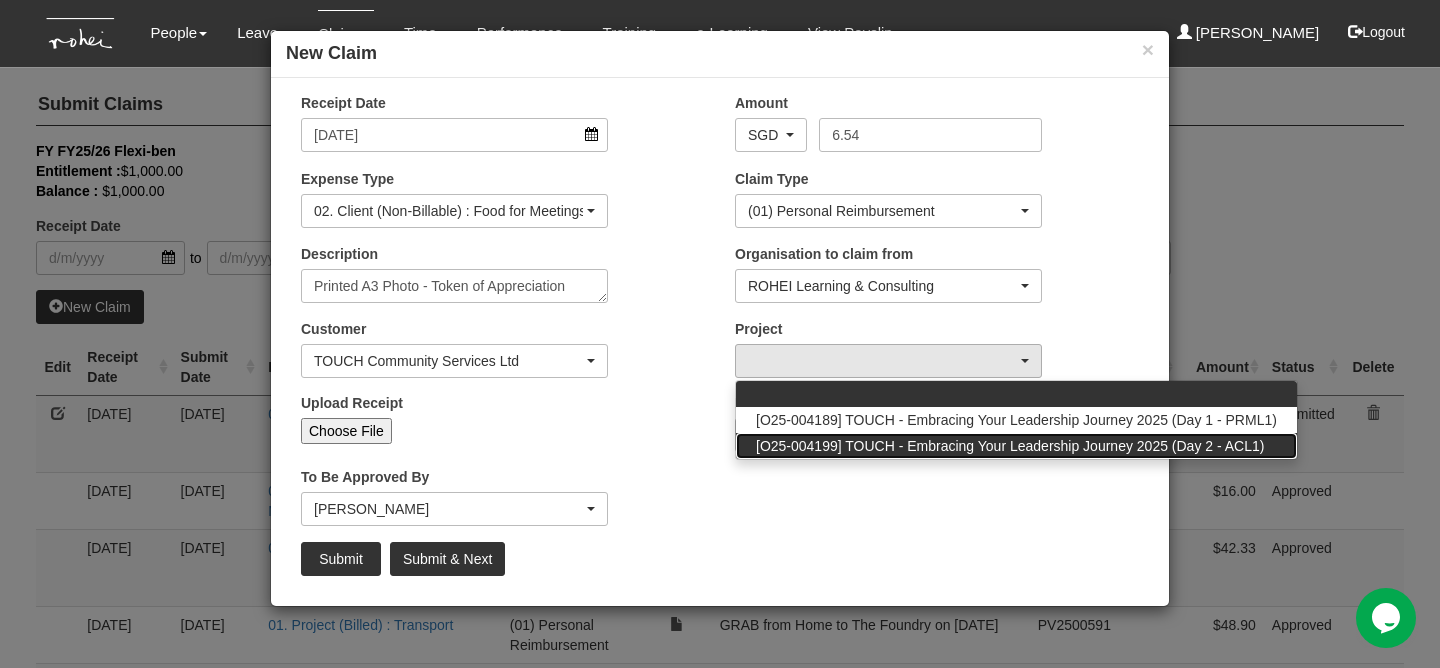 click on "[O25-004199] TOUCH - Embracing Your Leadership Journey 2025 (Day 2 - ACL1)" at bounding box center (1010, 446) 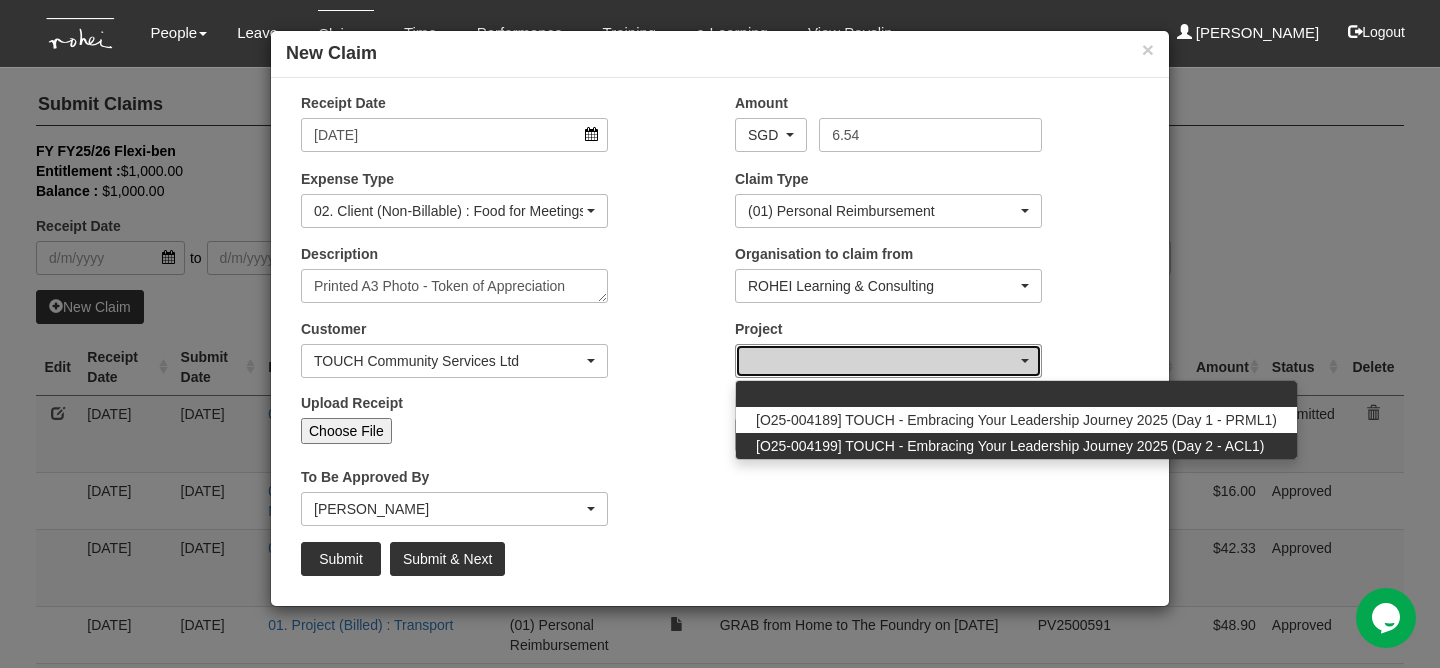 select on "2820" 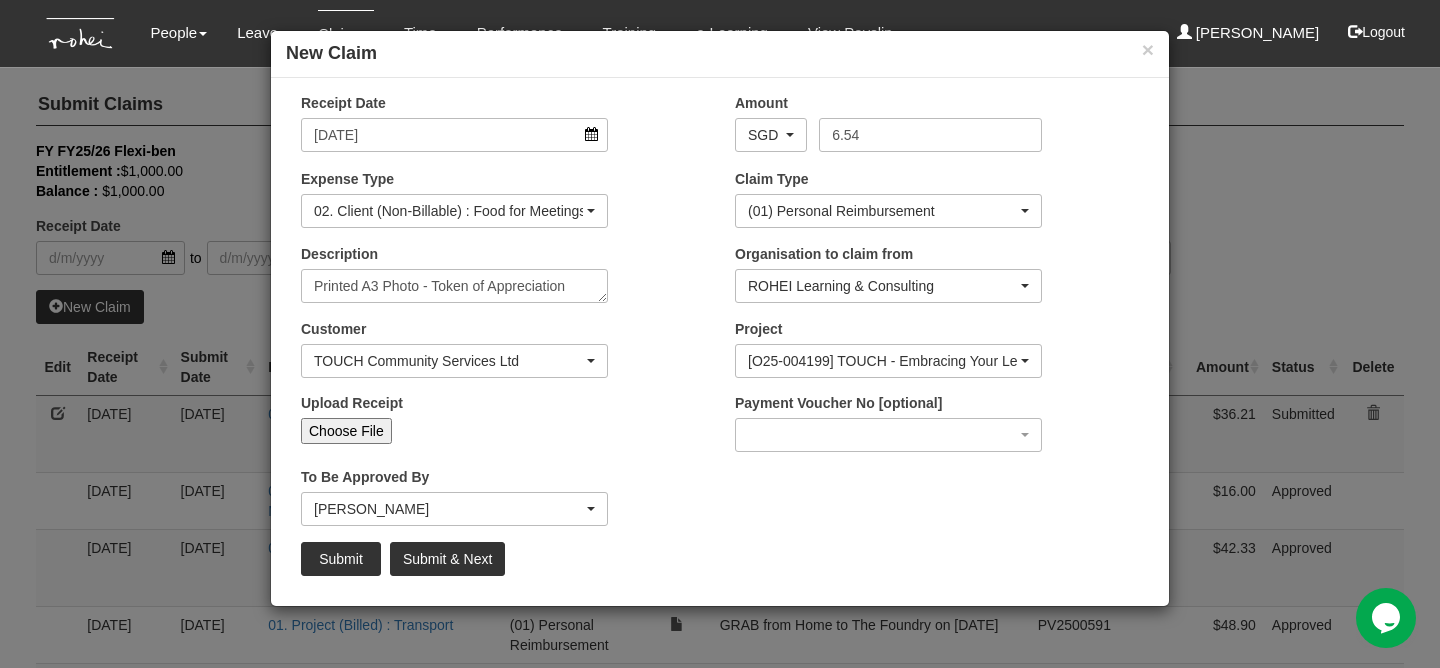 click on "Choose File" at bounding box center [346, 431] 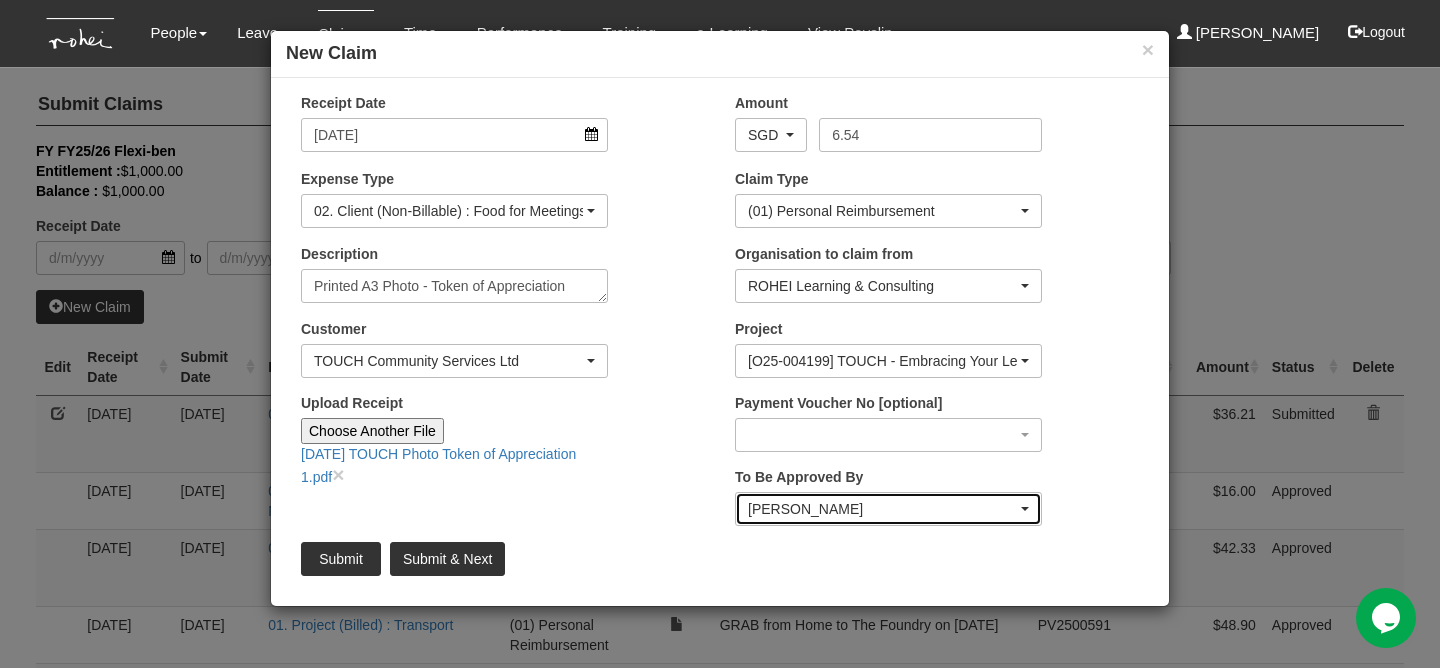 click on "Royston Choo" at bounding box center (882, 509) 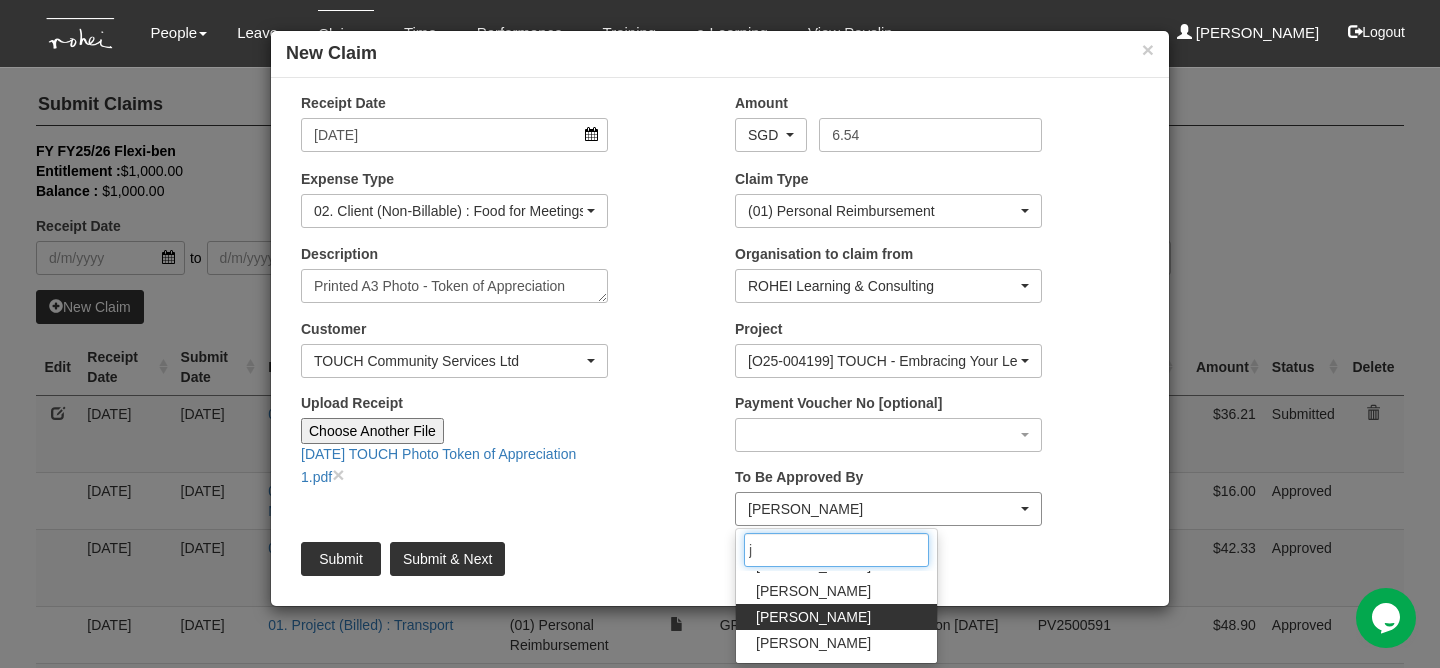 scroll, scrollTop: 0, scrollLeft: 0, axis: both 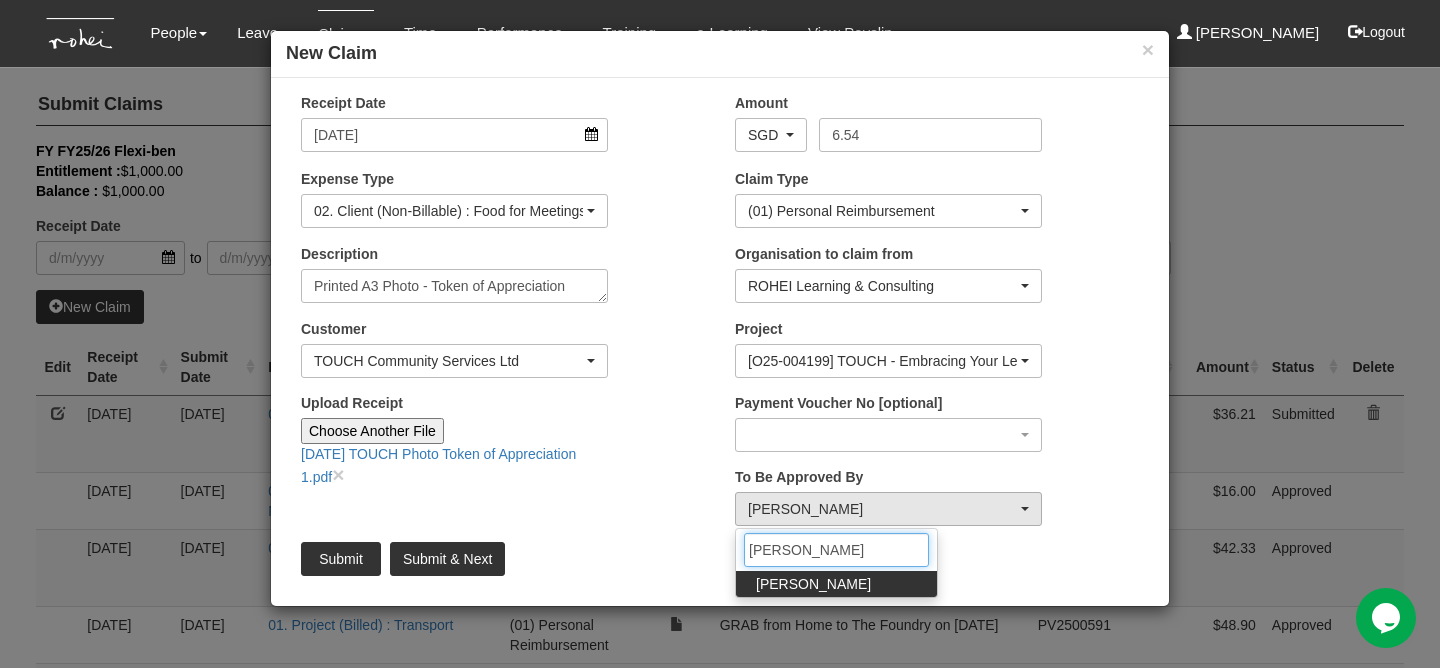 type on "josh" 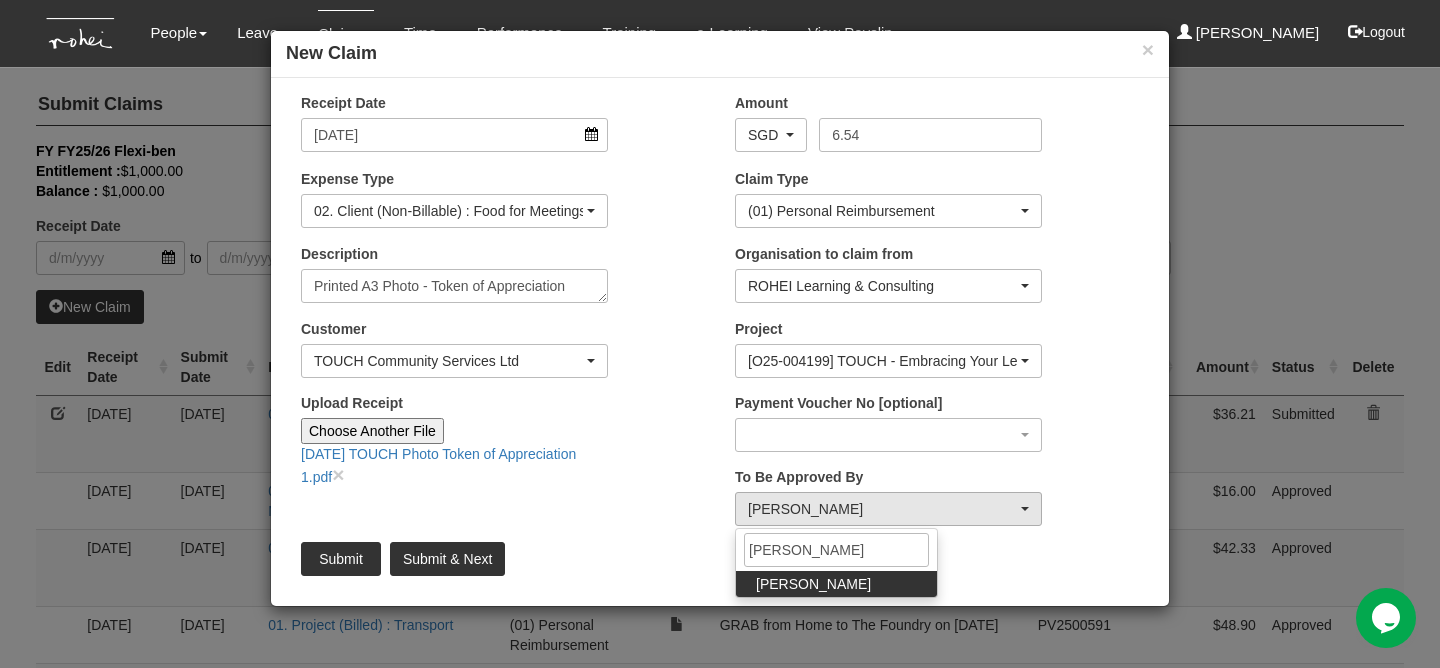 click on "Joshua Tan" at bounding box center [813, 584] 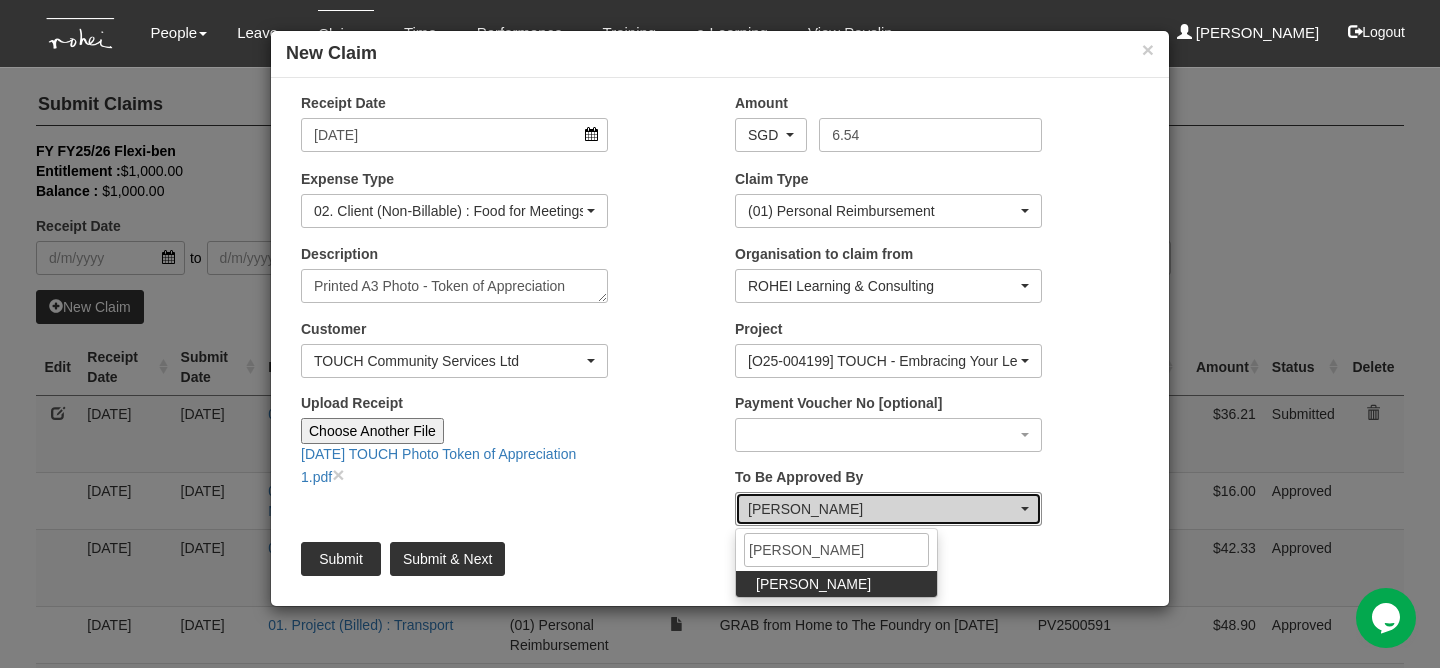 select on "34494e3c-fa1c-4f5c-8164-1b5a8a5feac6" 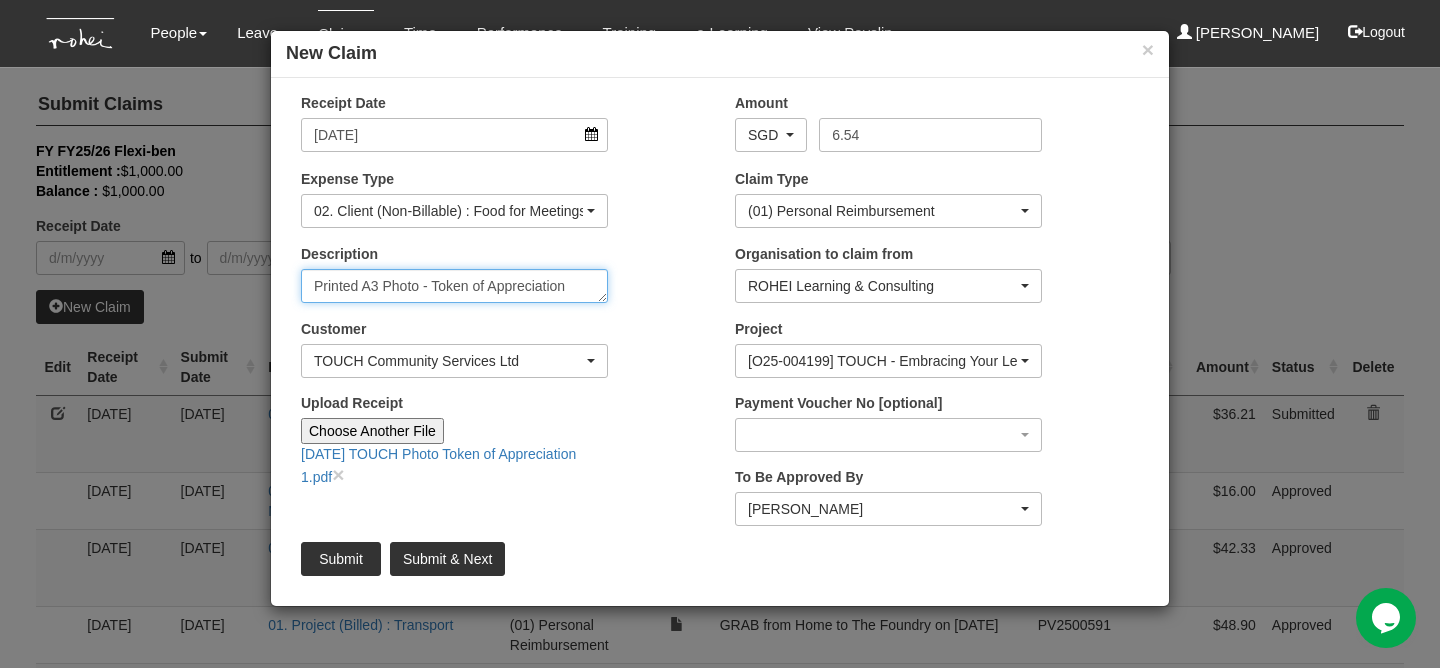 click on "Printed A3 Photo - Token of Appreciation" at bounding box center (454, 286) 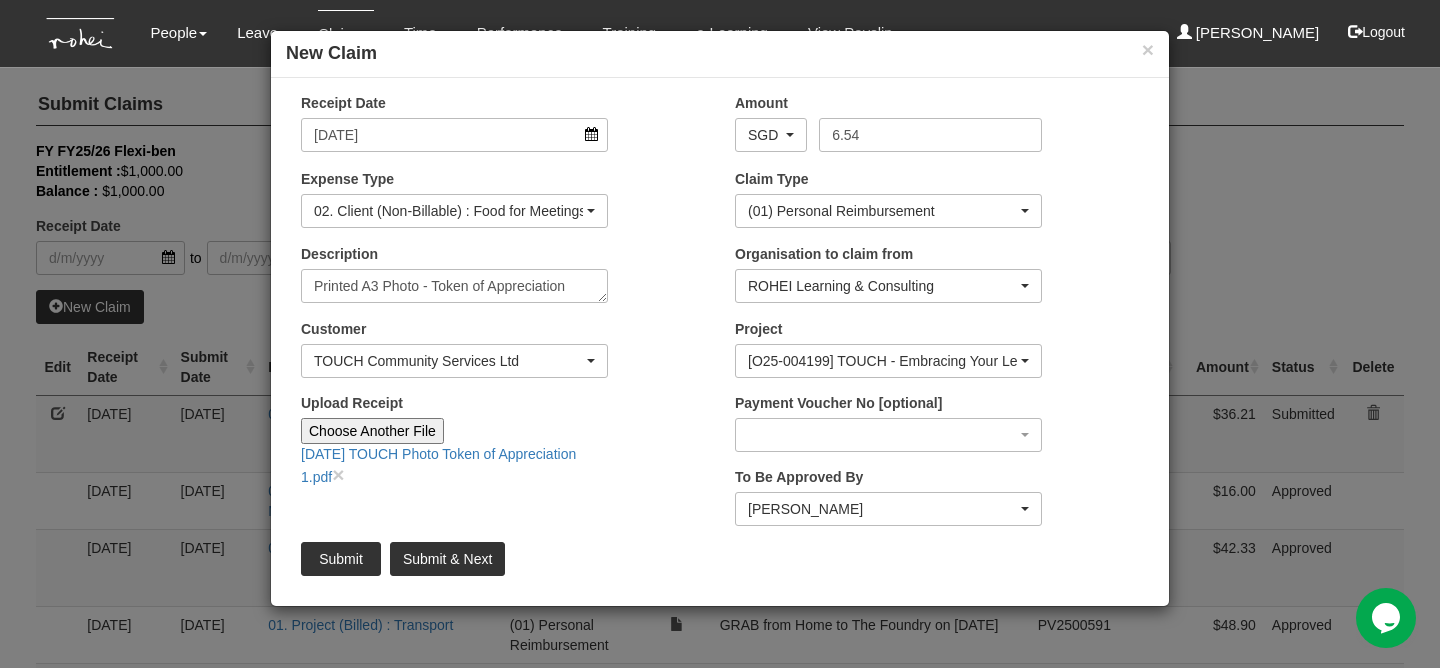 click on "Receipt Date
22/7/2025
Amount
AED
AFN
ALL
AMD
ANG
AOA
ARS
AUD
AWG
AZN
BAM
BBD
BDT
BGN
BHD
BIF
BMD
BND
BOB
BRL
BSD
BTN
BWP
BYN
BZD
CAD
CDF
CHF
CLP
CNY
COP
CRC
CUP
CVE
CZK
DJF
DKK
DOP
DZD
EGP
ERN
ETB
EUR
FJD
FKP
GBP
GEL
GGP
GHS
GIP
GMD
GNF
GTQ
GYD
HKD
HNL
HRK
HTG
HUF
IDR
ILS
IMP
INR
IQD
IRR
ISK
JEP
JMD
JOD
JPY
KES
KGS
KHR
KMF
KPW
KRW
KWD
KYD
KZT
LAK
LBP
LKR
LRD
LSL
LYD
MAD
MDL
MGA
MKD
MMK
MNT
MOP" at bounding box center (720, 342) 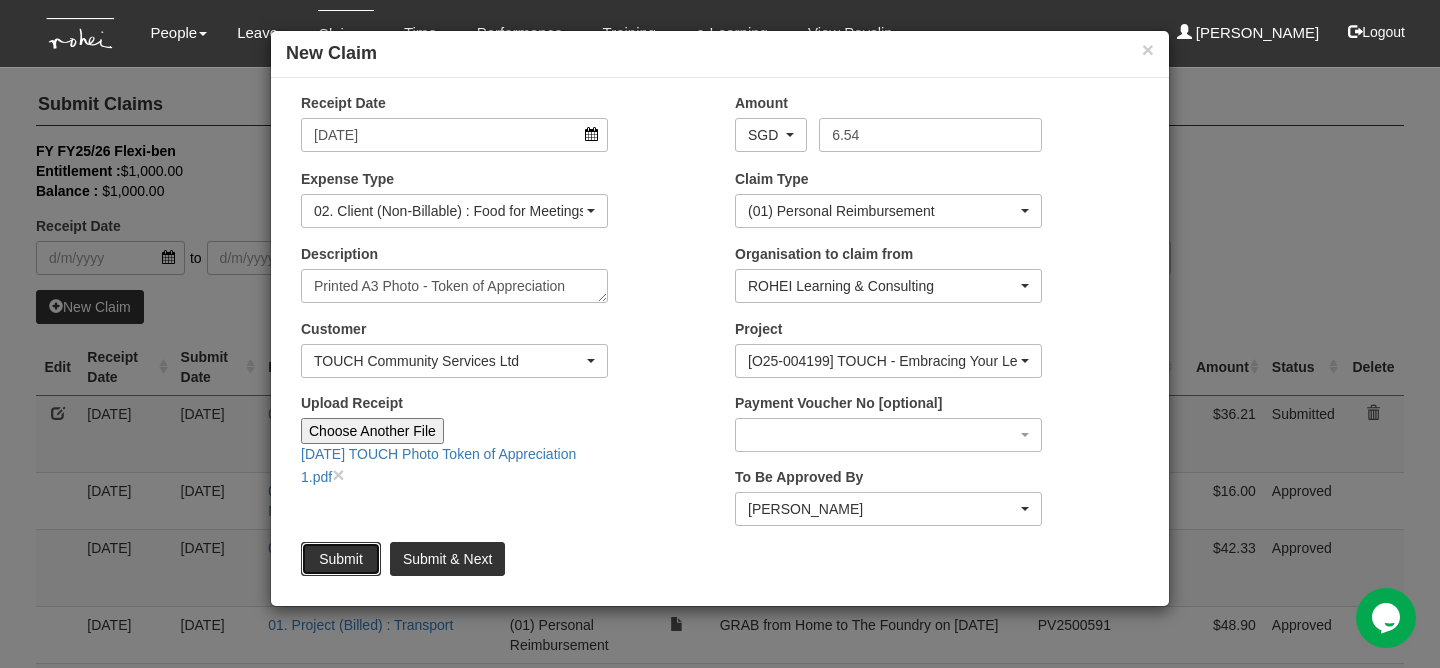 click on "Submit" at bounding box center [341, 559] 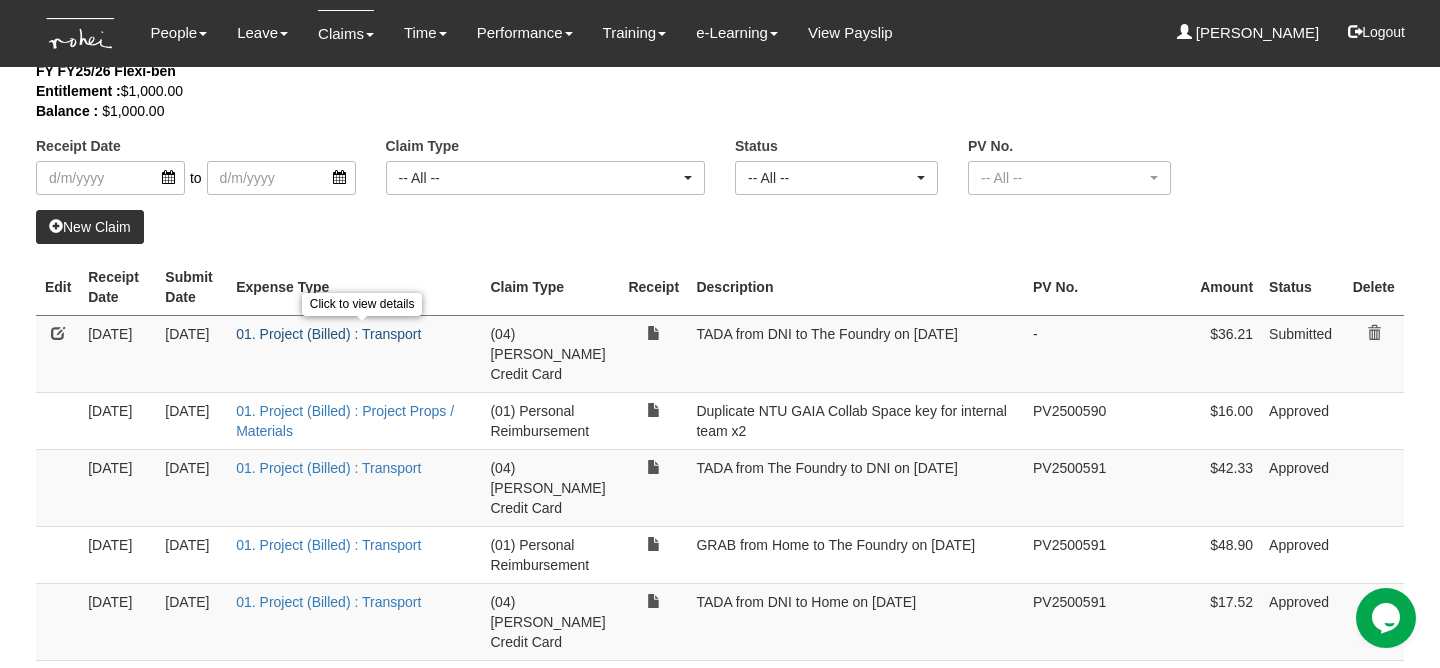 scroll, scrollTop: 89, scrollLeft: 0, axis: vertical 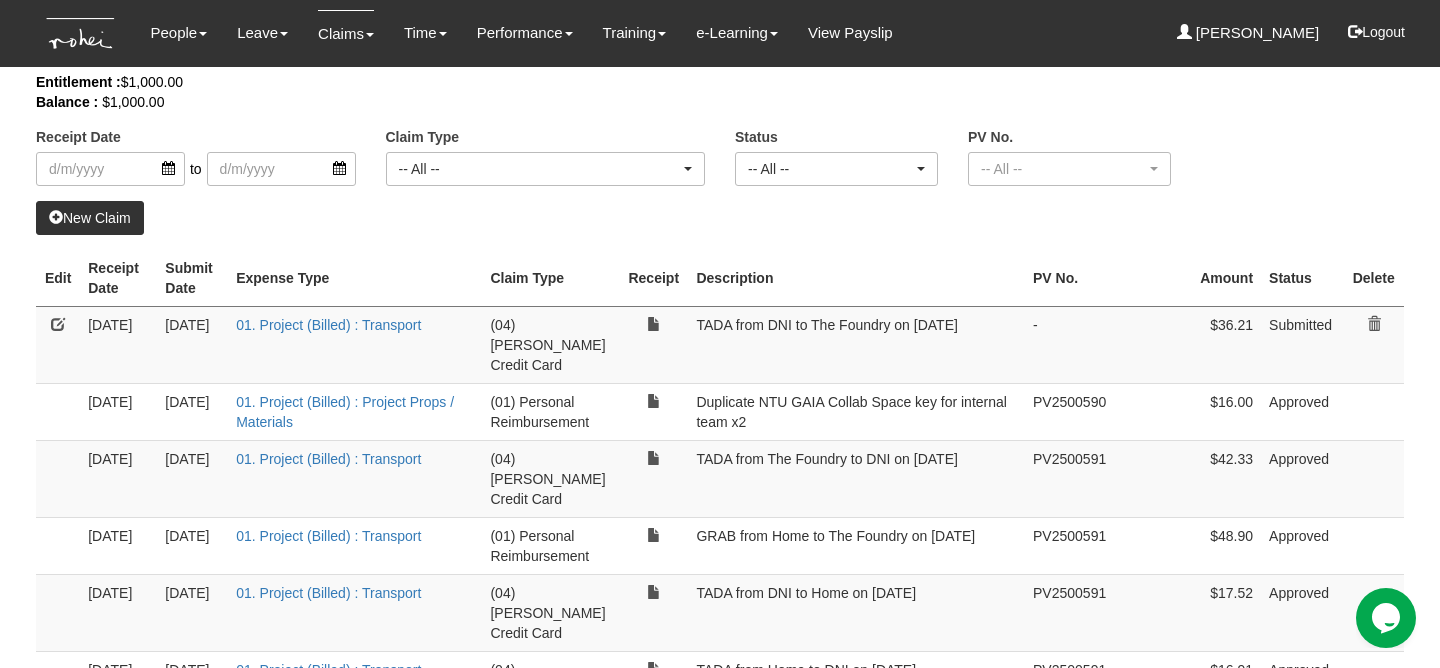 select on "50" 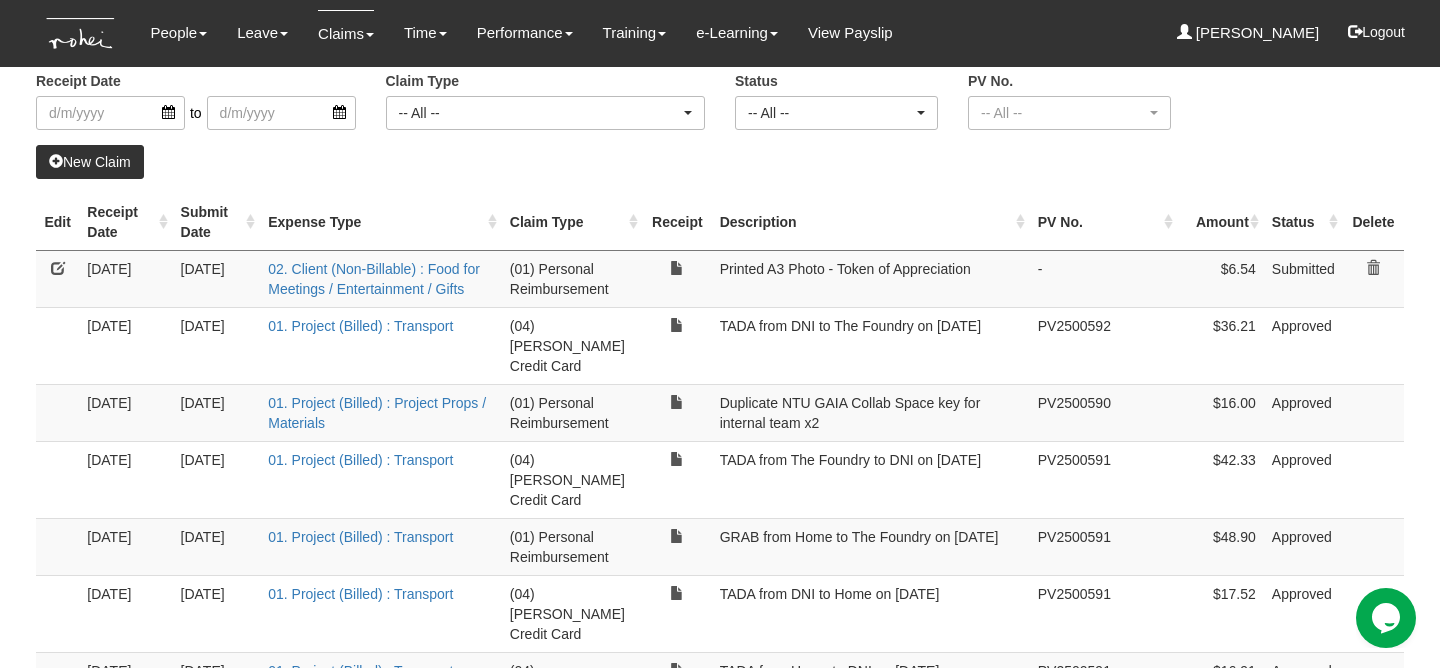 scroll, scrollTop: 151, scrollLeft: 0, axis: vertical 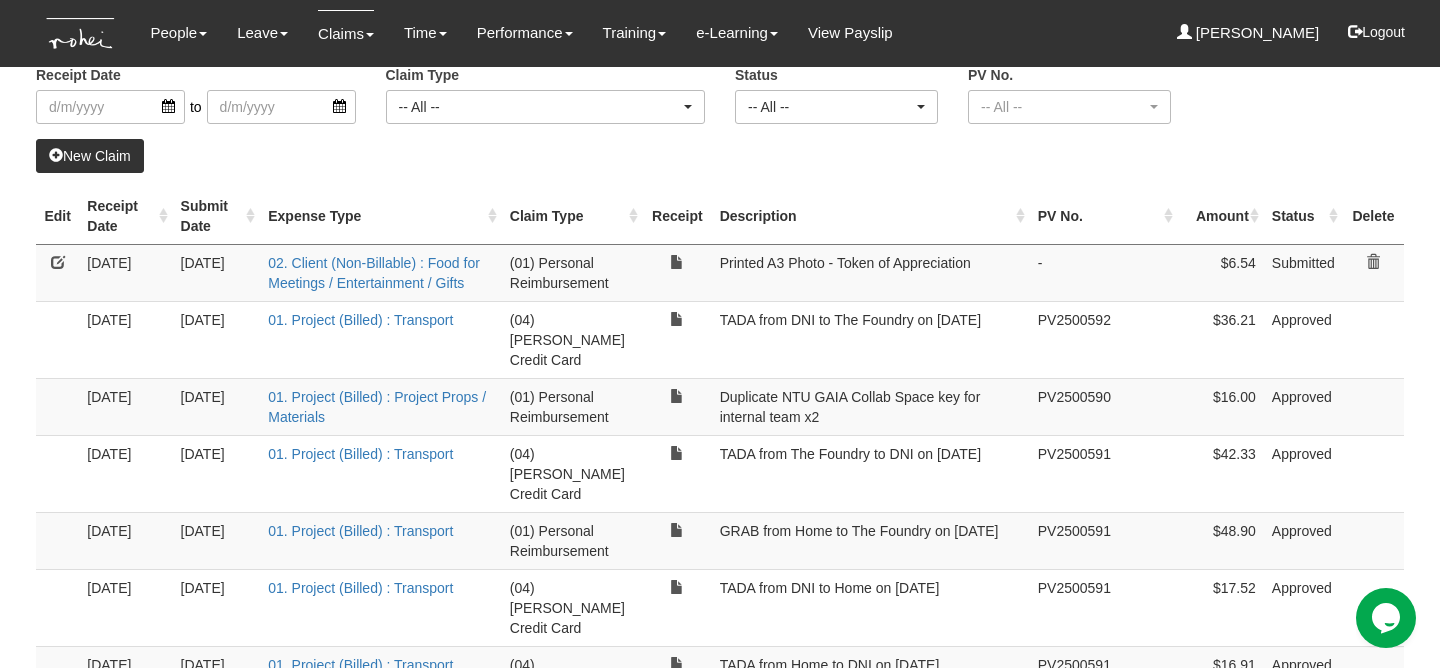 click on "New Claim" at bounding box center (90, 156) 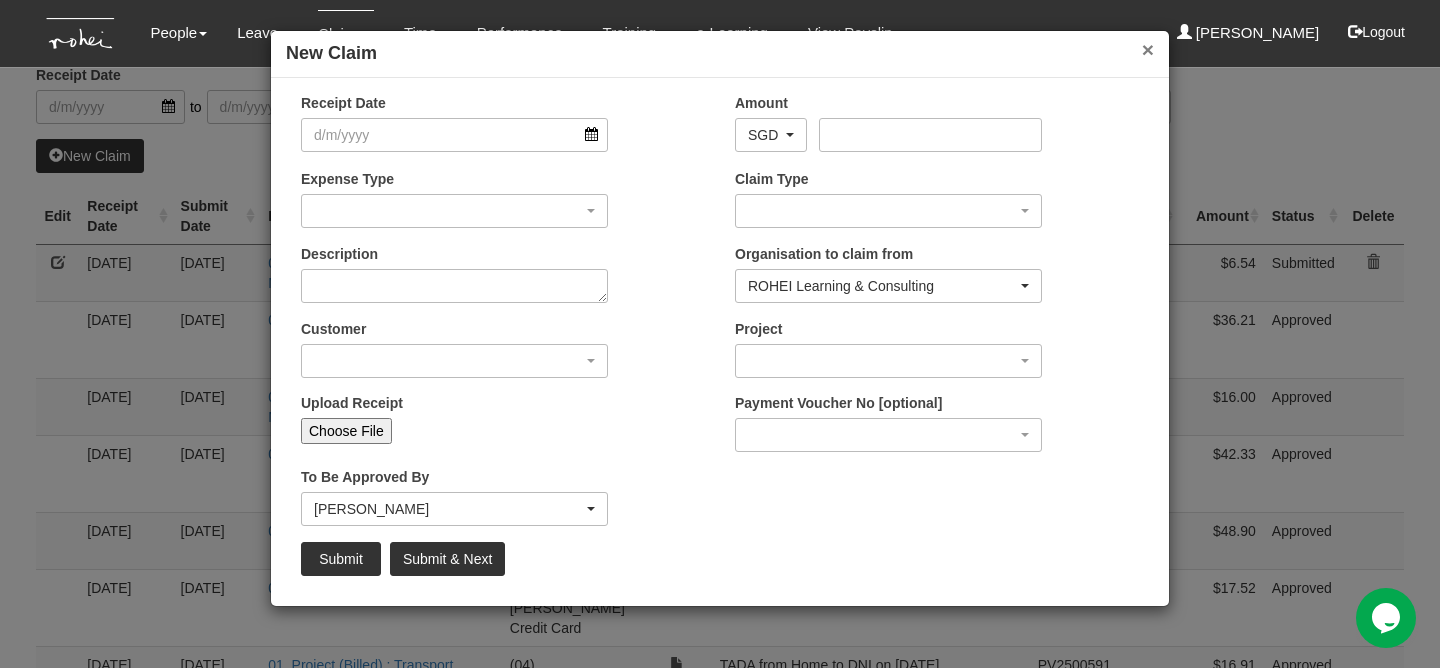 click on "×" at bounding box center [1148, 49] 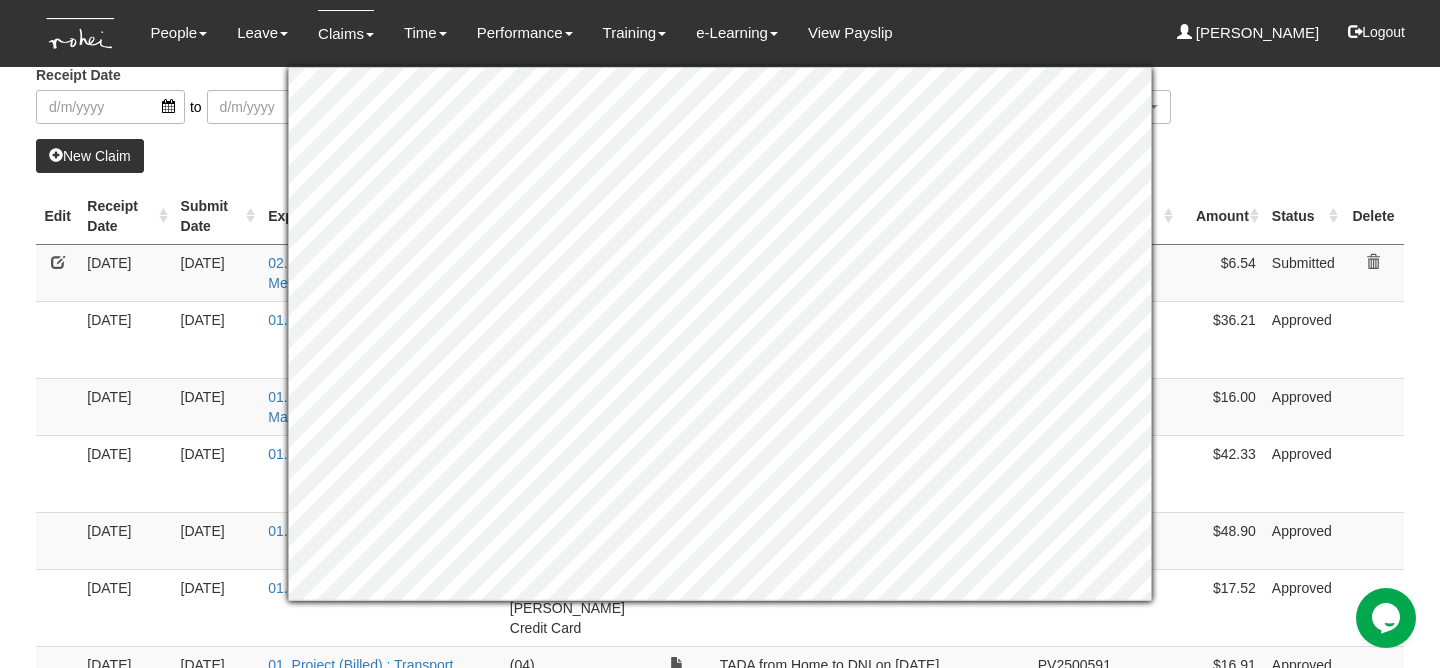 click on "[DATE]" at bounding box center (125, 272) 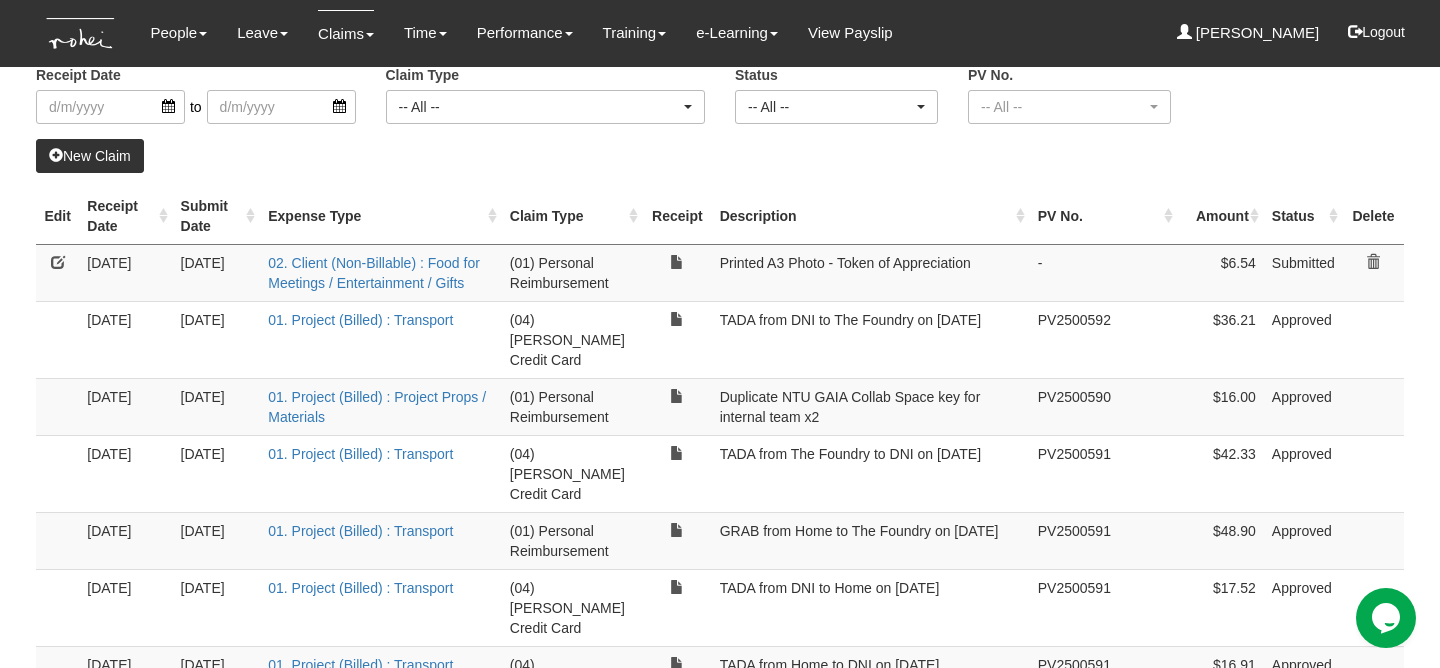 click at bounding box center (58, 262) 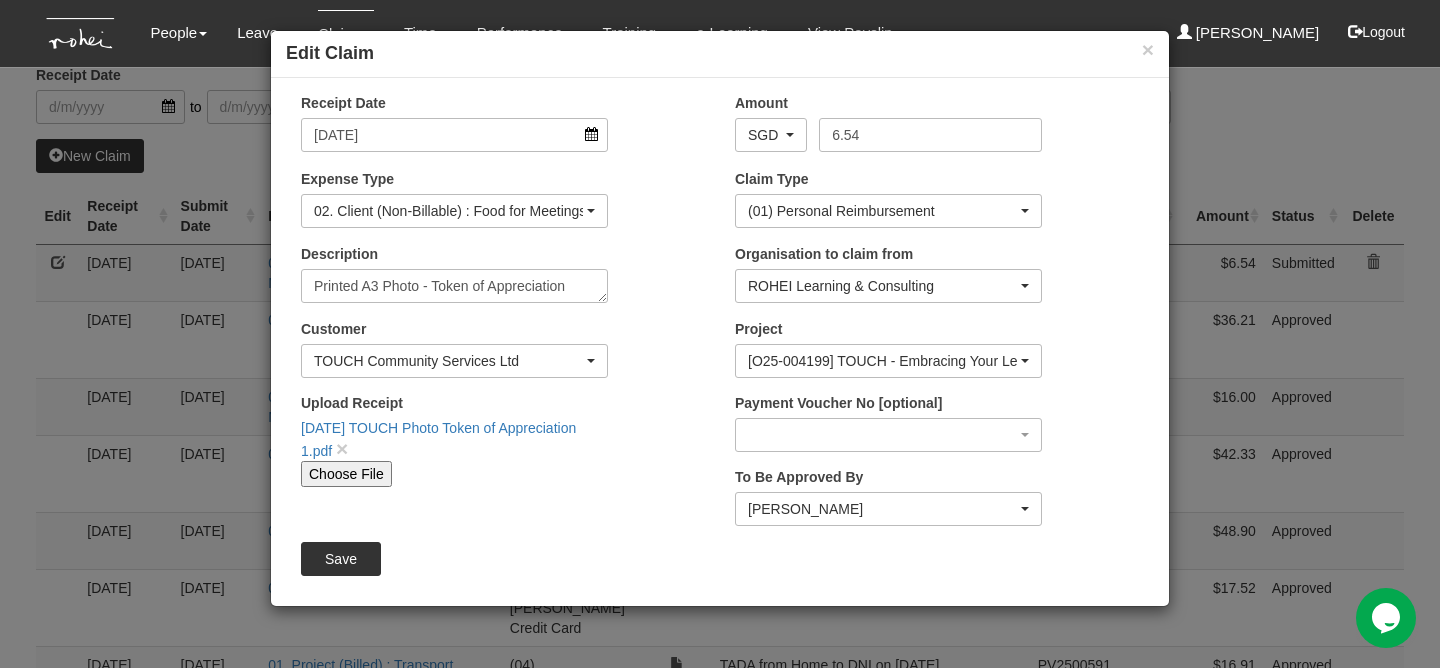 click on "Choose File" at bounding box center (346, 474) 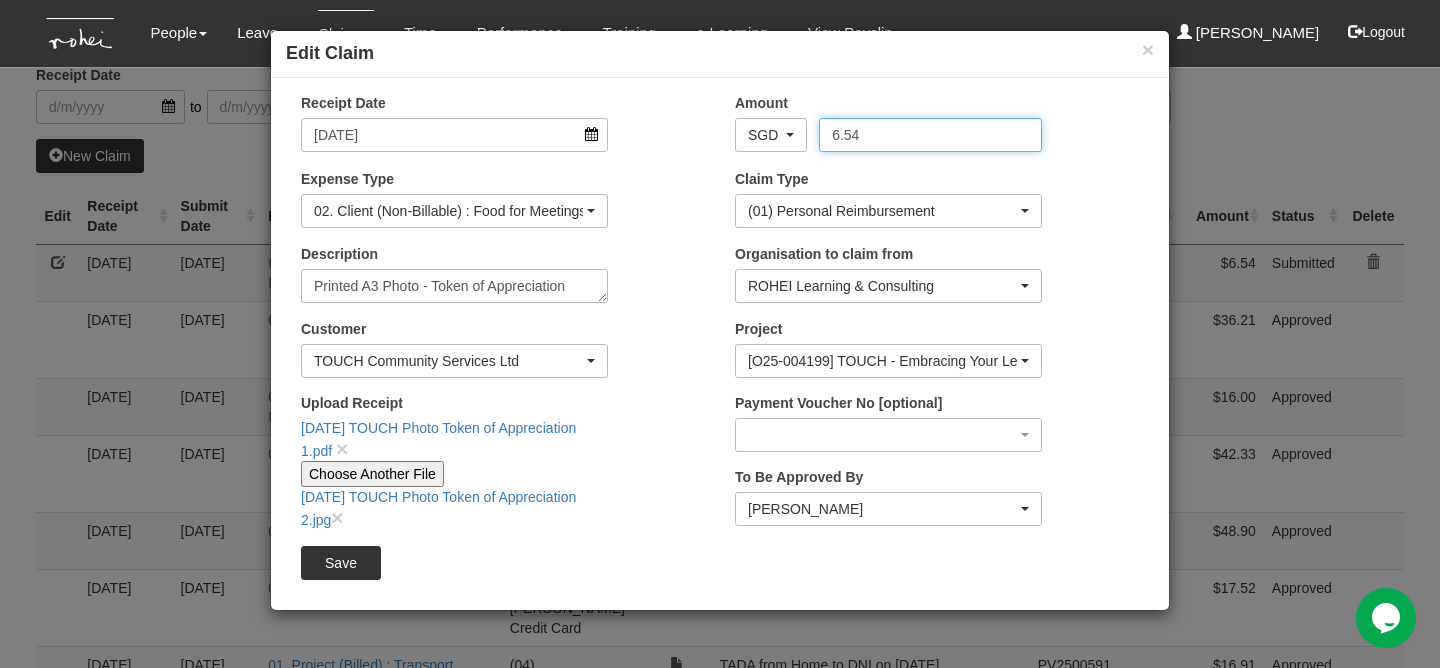 click on "6.54" at bounding box center [930, 135] 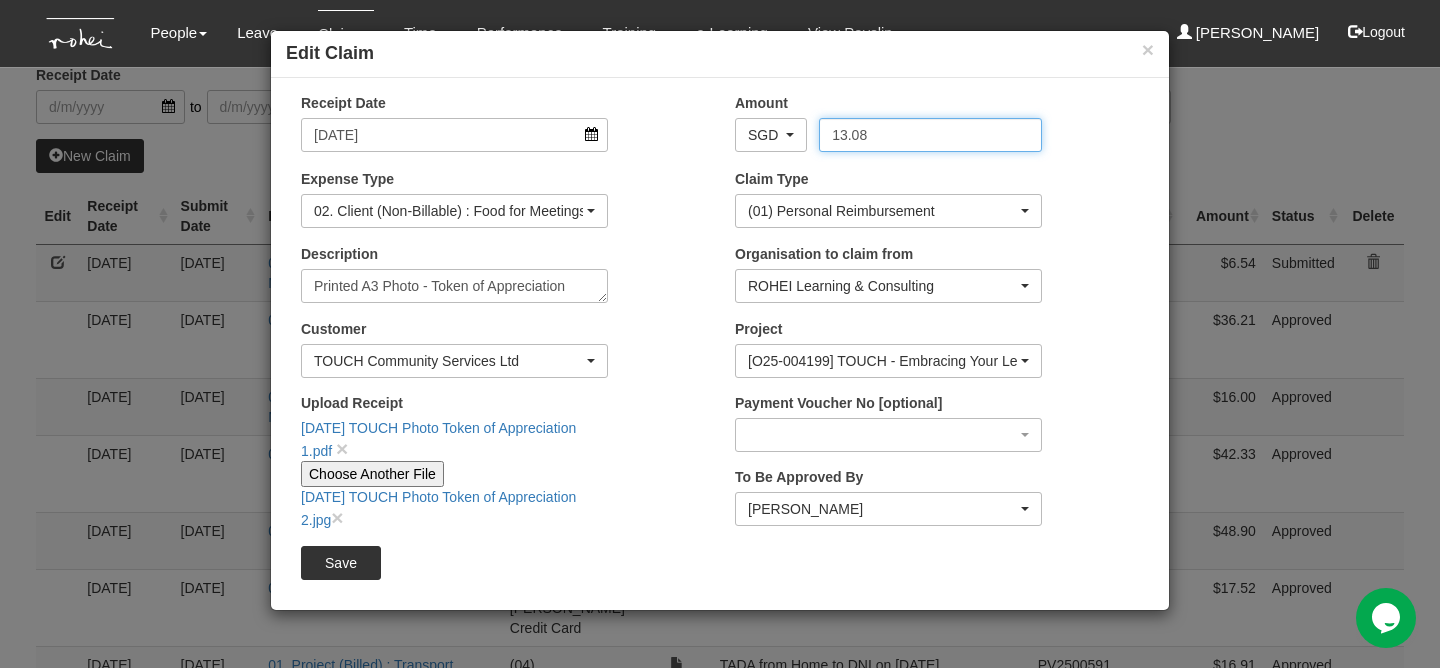 type on "13.08" 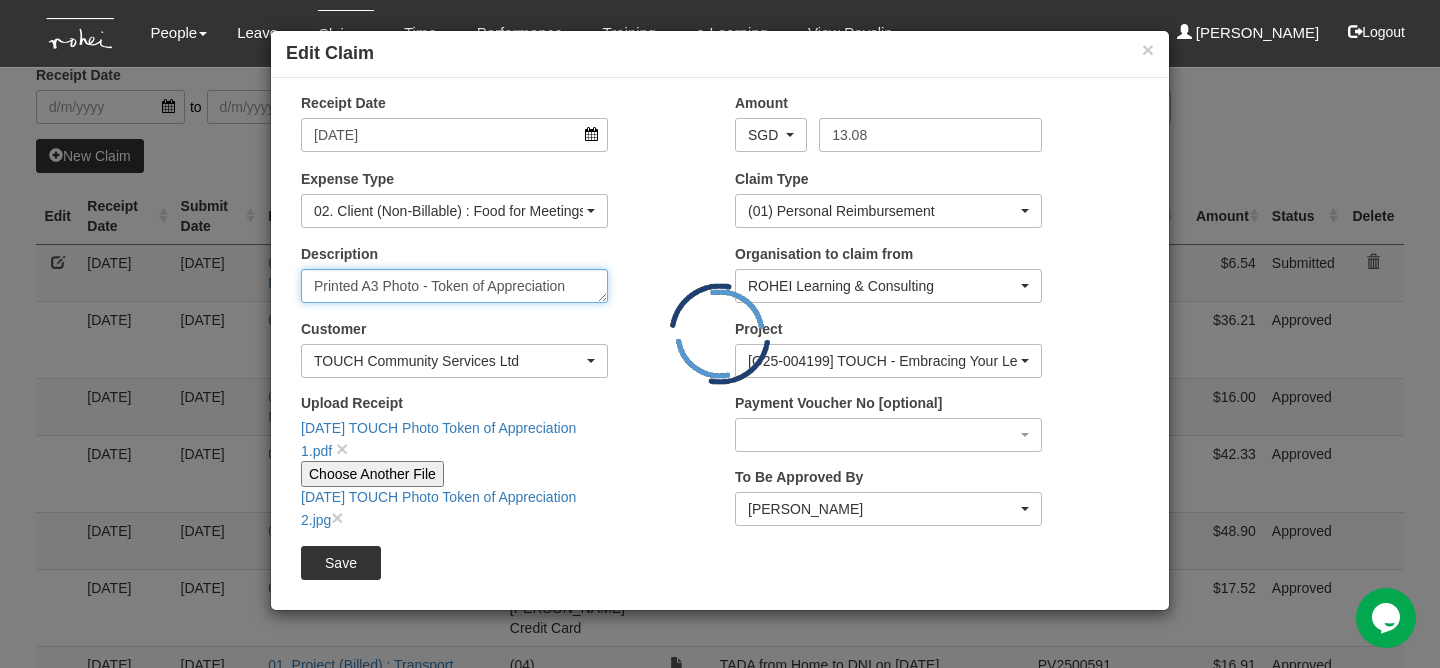 click on "Printed A3 Photo - Token of Appreciation" at bounding box center [454, 286] 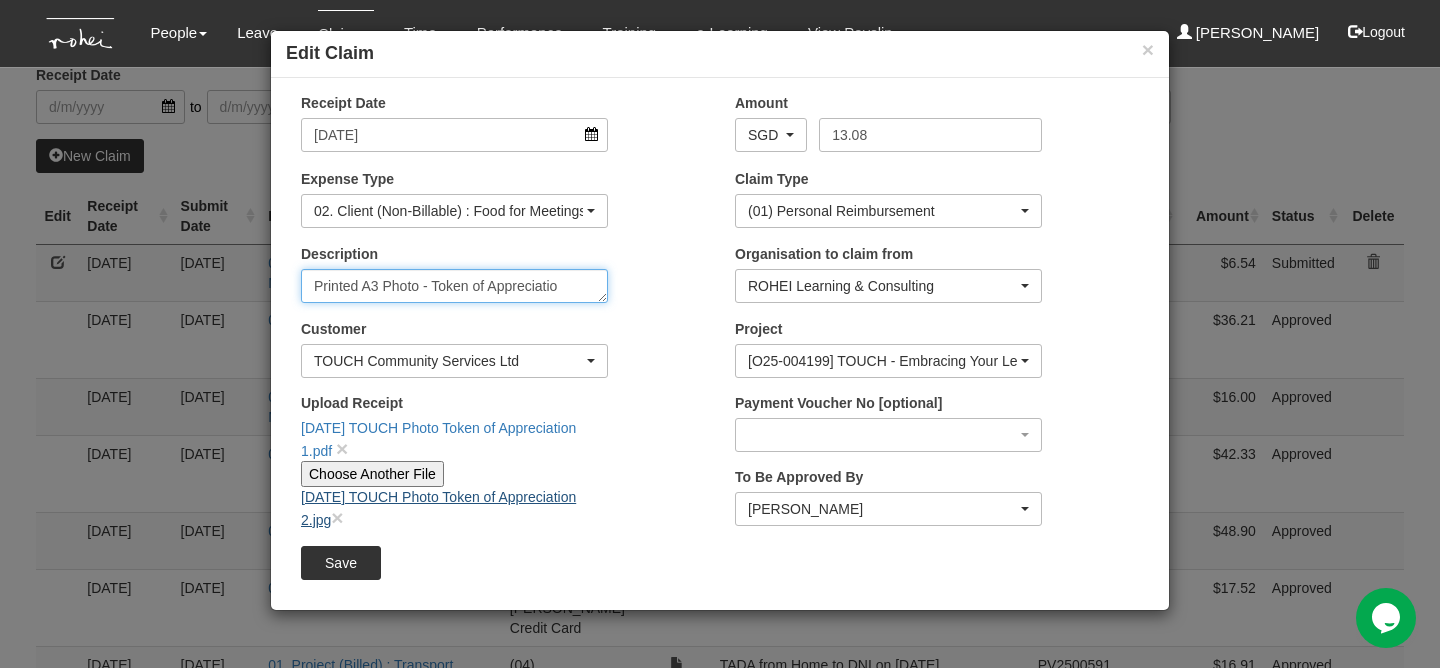 type on "Printed A3 Photo - Token of Appreciation" 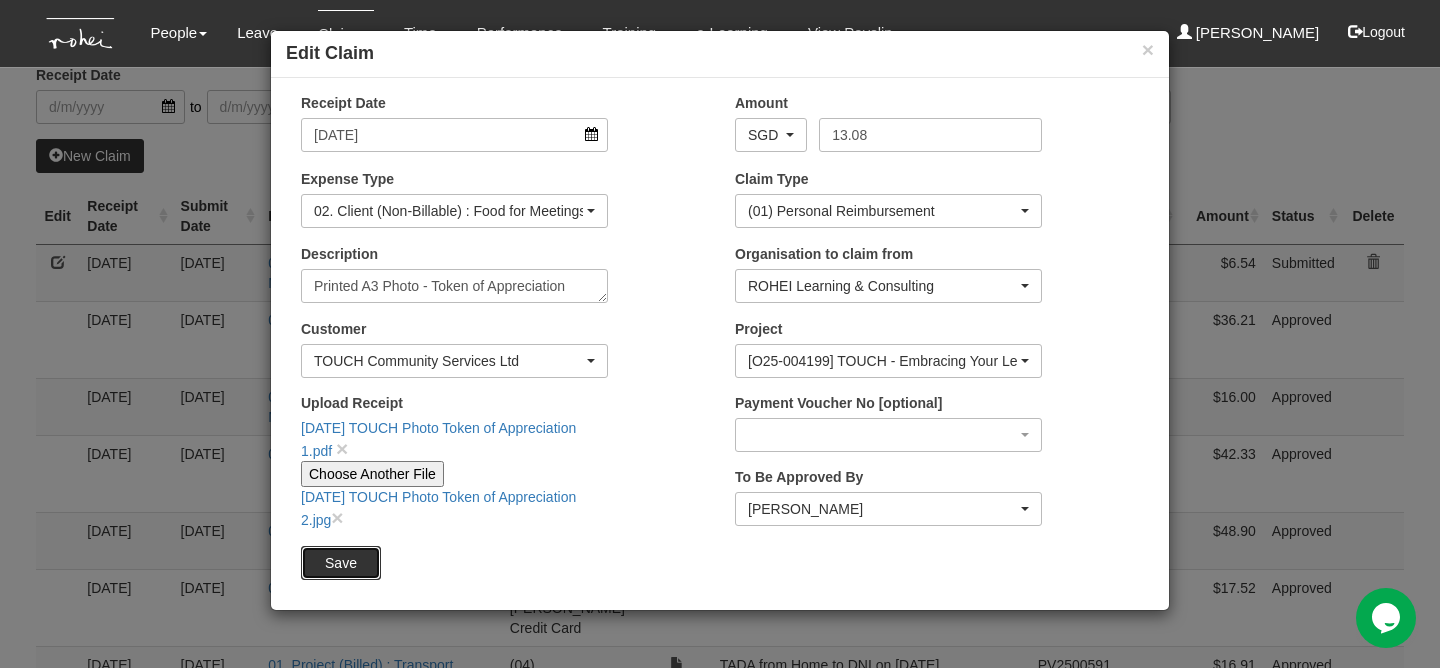 click on "Save" at bounding box center [341, 563] 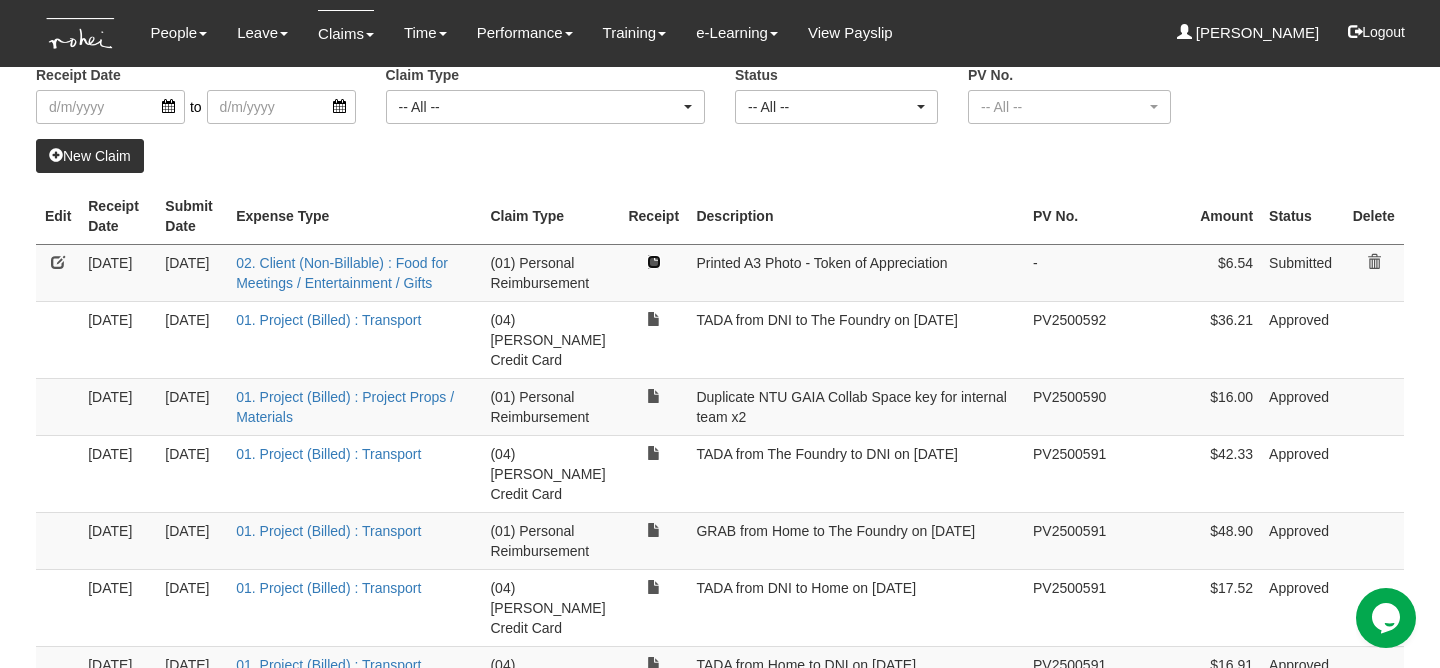 click at bounding box center [654, 262] 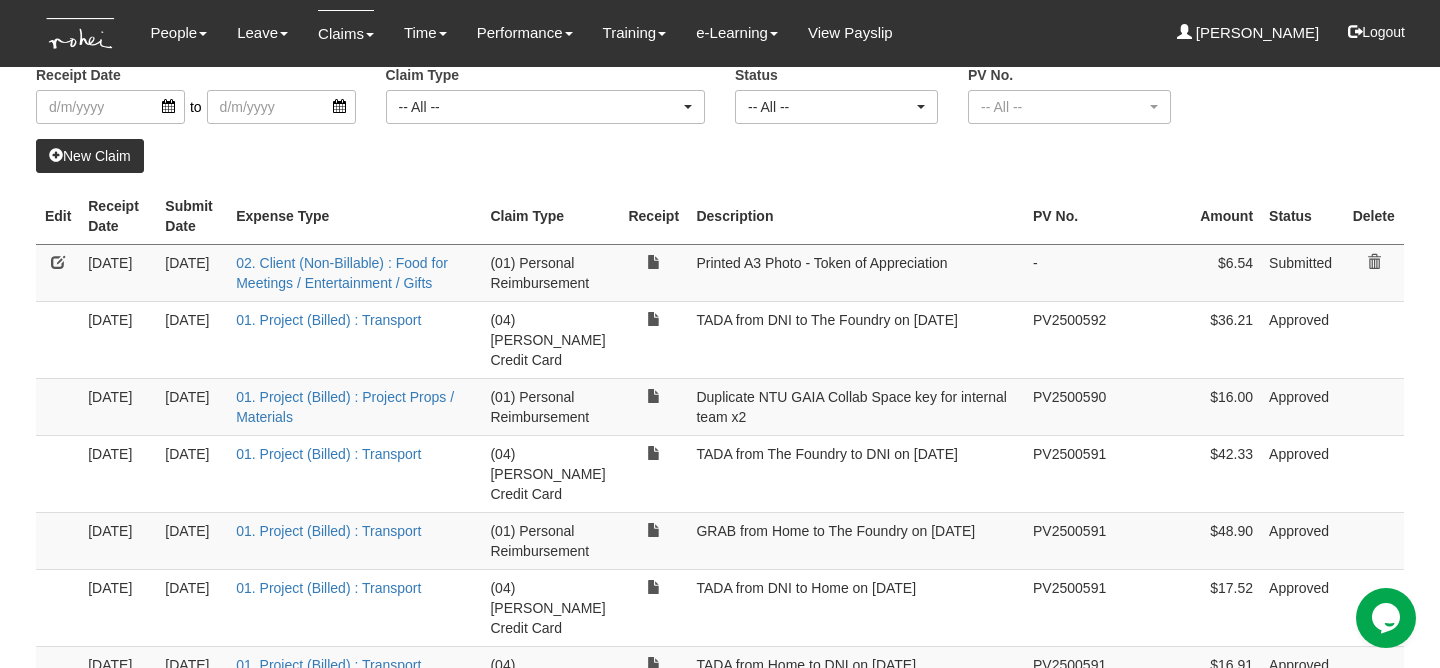 select on "50" 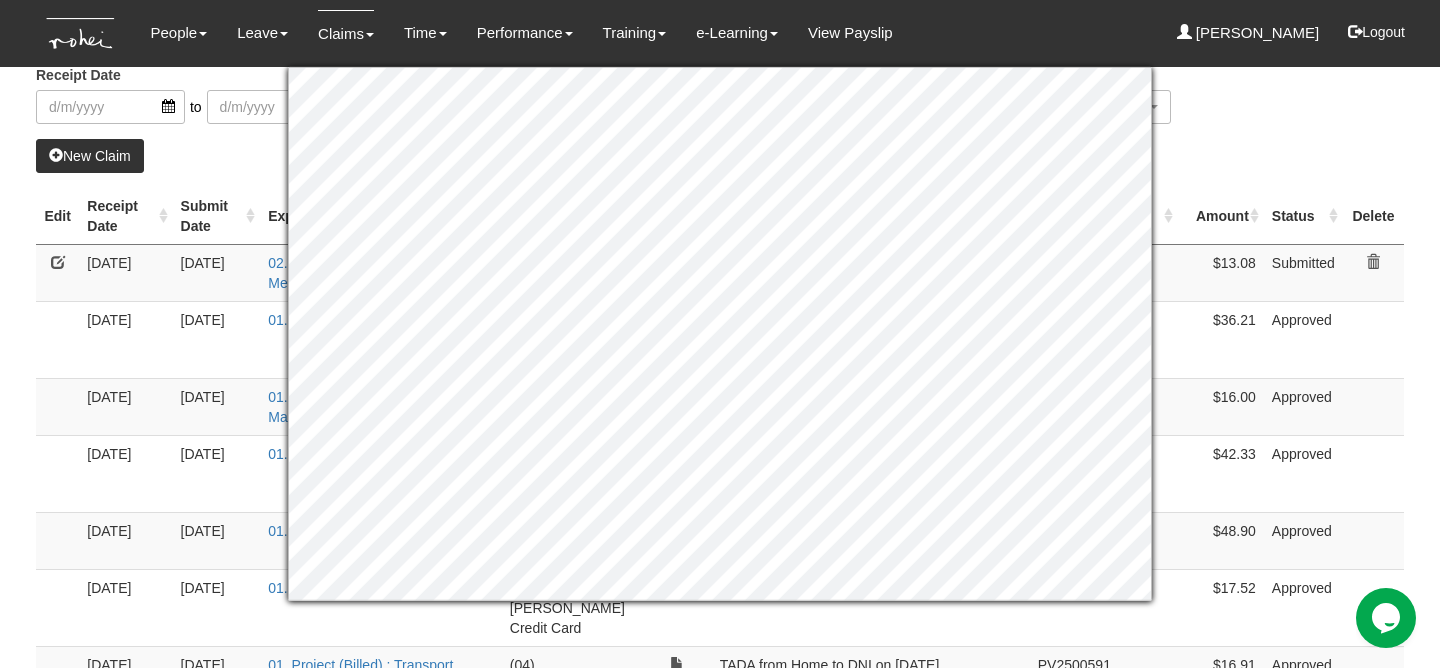 click on "Receipt Date
to
Claim Type
-- All --
(01) Personal Reimbursement
(02) Advance Disbursement
(03) [PERSON_NAME]'s Credit Card
(04) [PERSON_NAME] Credit Card
(05) [PERSON_NAME]'s Credit Card
(06) [PERSON_NAME]'s Credit Card
-- All --
Status
-- All --
Submitted
Approved
Verified
Returned
Paid
-- All --
PV No.
-- All --
PV2400552
PV2400573" at bounding box center [720, 64] 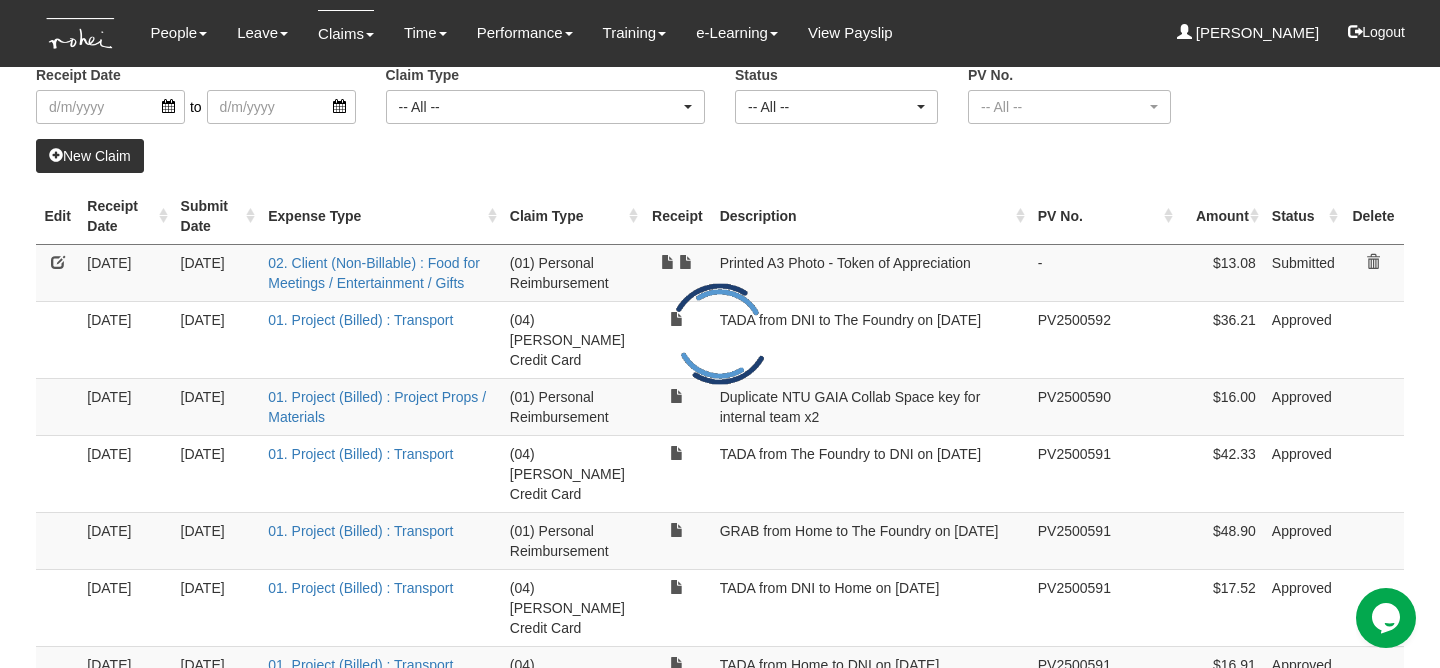 click on "Submit Claims
FY FY25/26 Flexi-ben
Entitlement :   $1,000.00
Balance :    $1,000.00
Receipt Date
to
Claim Type
-- All --
(01) Personal Reimbursement
(02) Advance Disbursement
(03) Daniel's Credit Card
(04) Roy's Credit Card
(05) Eve's Credit Card
(06) Rachel's Credit Card
-- All --
Status
-- All --
Submitted
Approved
Verified
Returned
Paid
-- All --" at bounding box center (720, 2001) 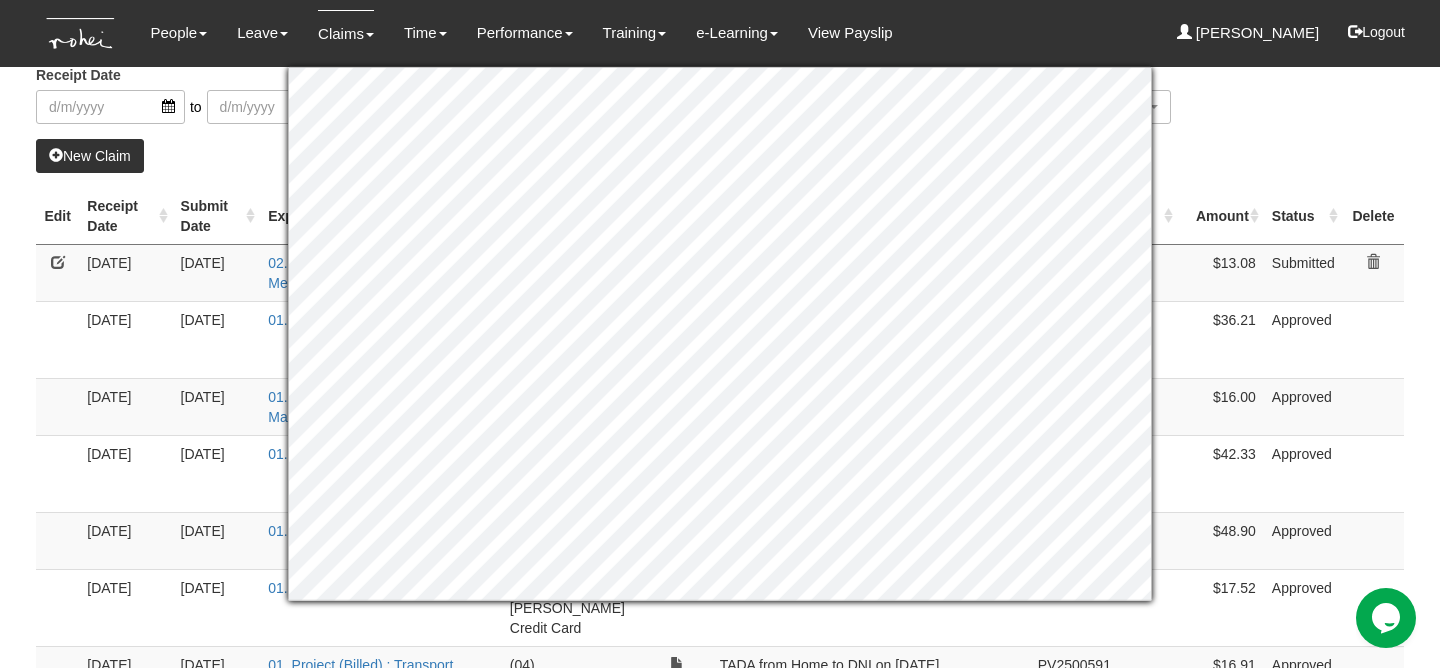 click on "Receipt Date
to
Claim Type
-- All --
(01) Personal Reimbursement
(02) Advance Disbursement
(03) [PERSON_NAME]'s Credit Card
(04) [PERSON_NAME] Credit Card
(05) [PERSON_NAME]'s Credit Card
(06) [PERSON_NAME]'s Credit Card
-- All --
Status
-- All --
Submitted
Approved
Verified
Returned
Paid
-- All --
PV No.
-- All --
PV2400552
PV2400573" at bounding box center (720, 64) 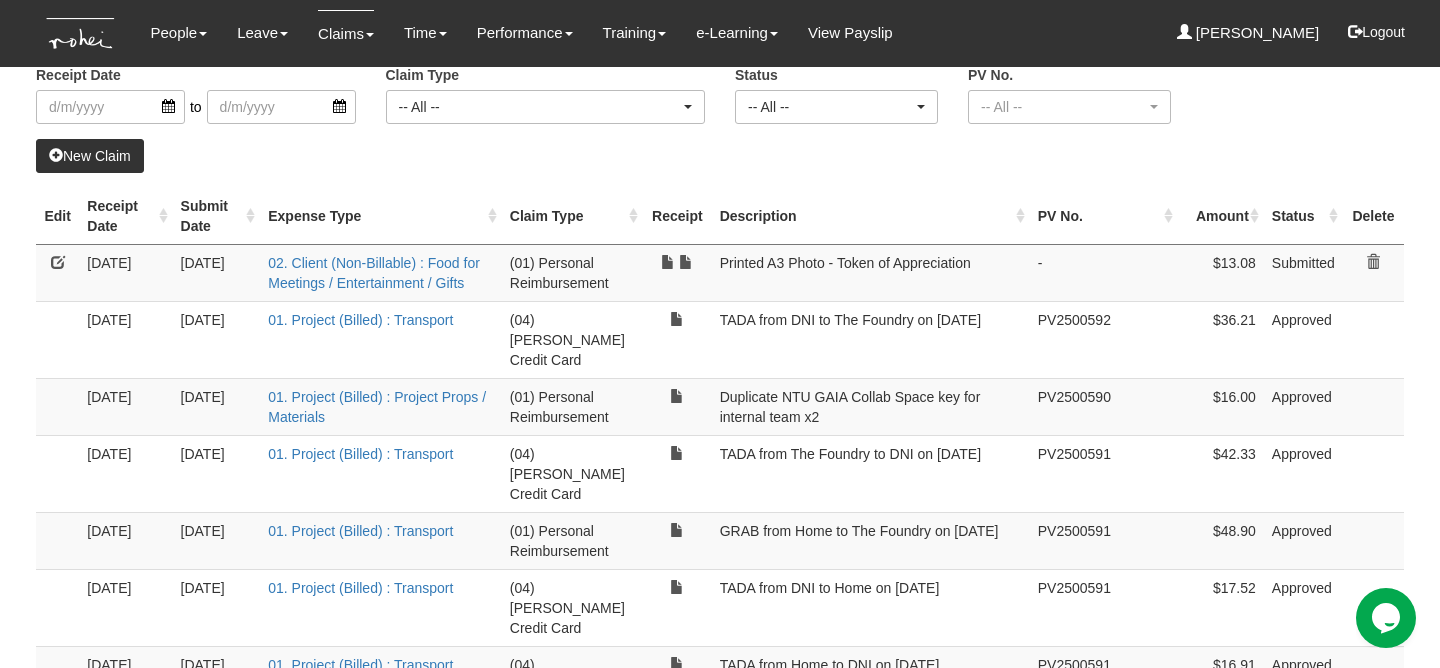scroll, scrollTop: 183, scrollLeft: 0, axis: vertical 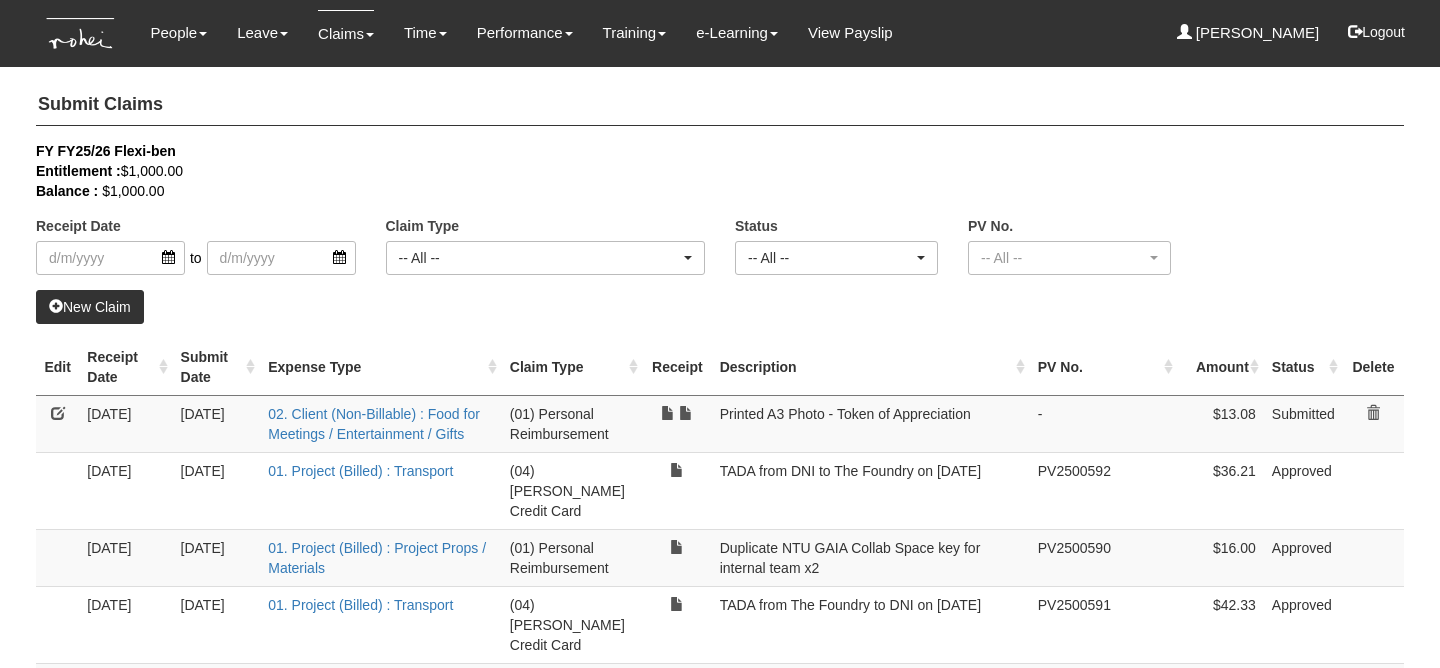 select on "50" 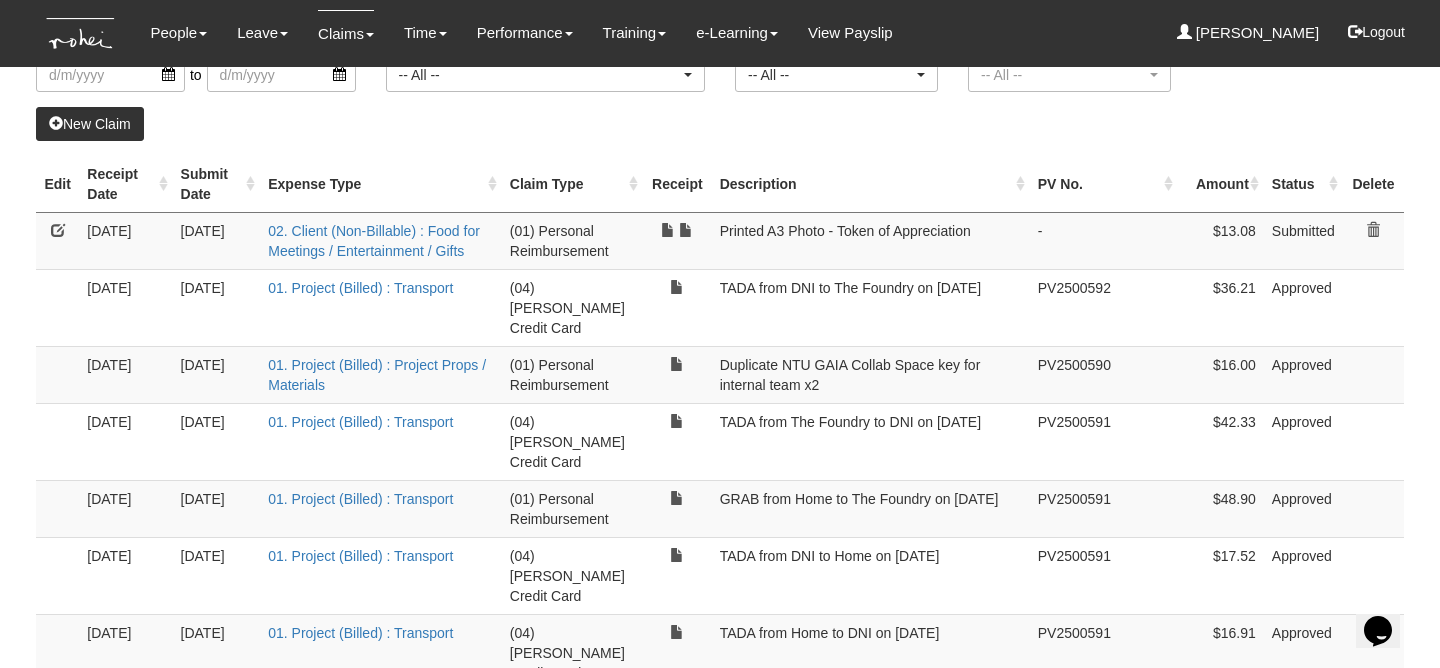 scroll, scrollTop: 0, scrollLeft: 0, axis: both 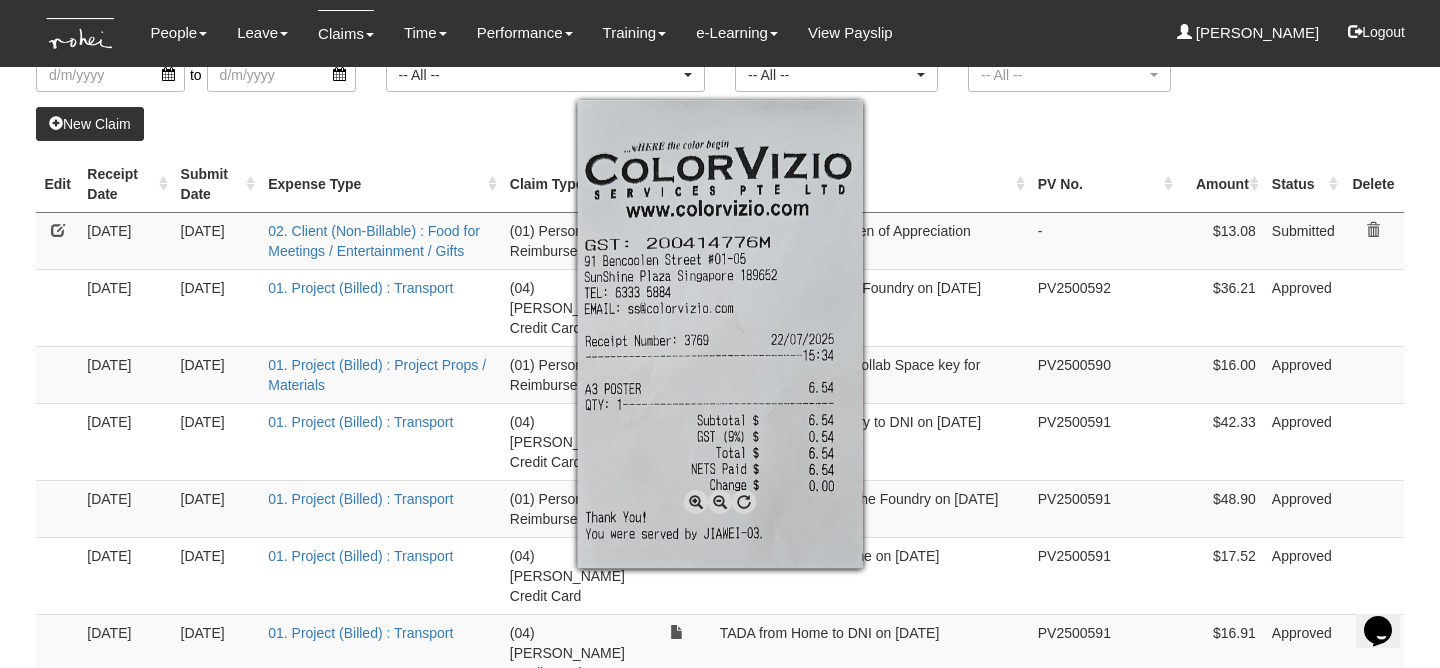 click at bounding box center [720, 334] 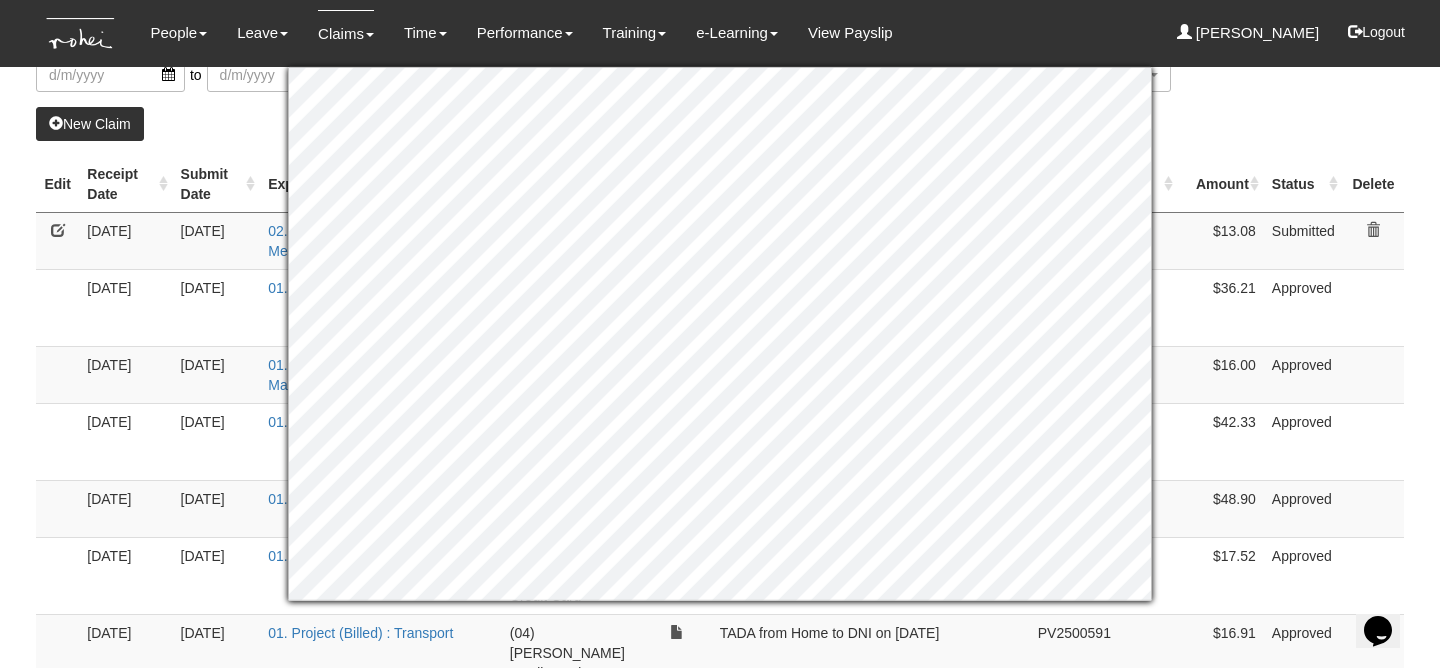 click on "Receipt Date
to
Claim Type
-- All --
(01) Personal Reimbursement
(02) Advance Disbursement
(03) [PERSON_NAME]'s Credit Card
(04) [PERSON_NAME] Credit Card
(05) [PERSON_NAME]'s Credit Card
(06) [PERSON_NAME]'s Credit Card
-- All --
Status
-- All --
Submitted
Approved
Verified
Returned
Paid
-- All --
PV No.
-- All --
PV2400552
PV2400573" at bounding box center (720, 32) 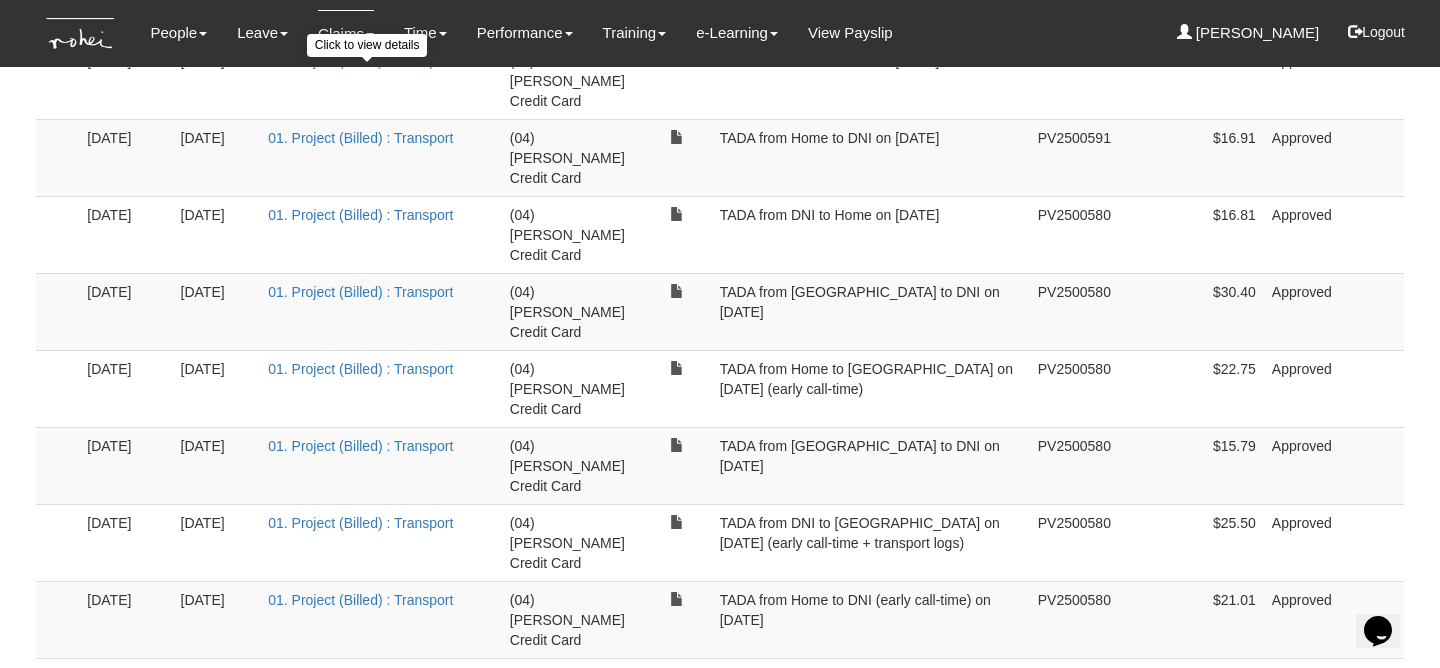 scroll, scrollTop: 721, scrollLeft: 0, axis: vertical 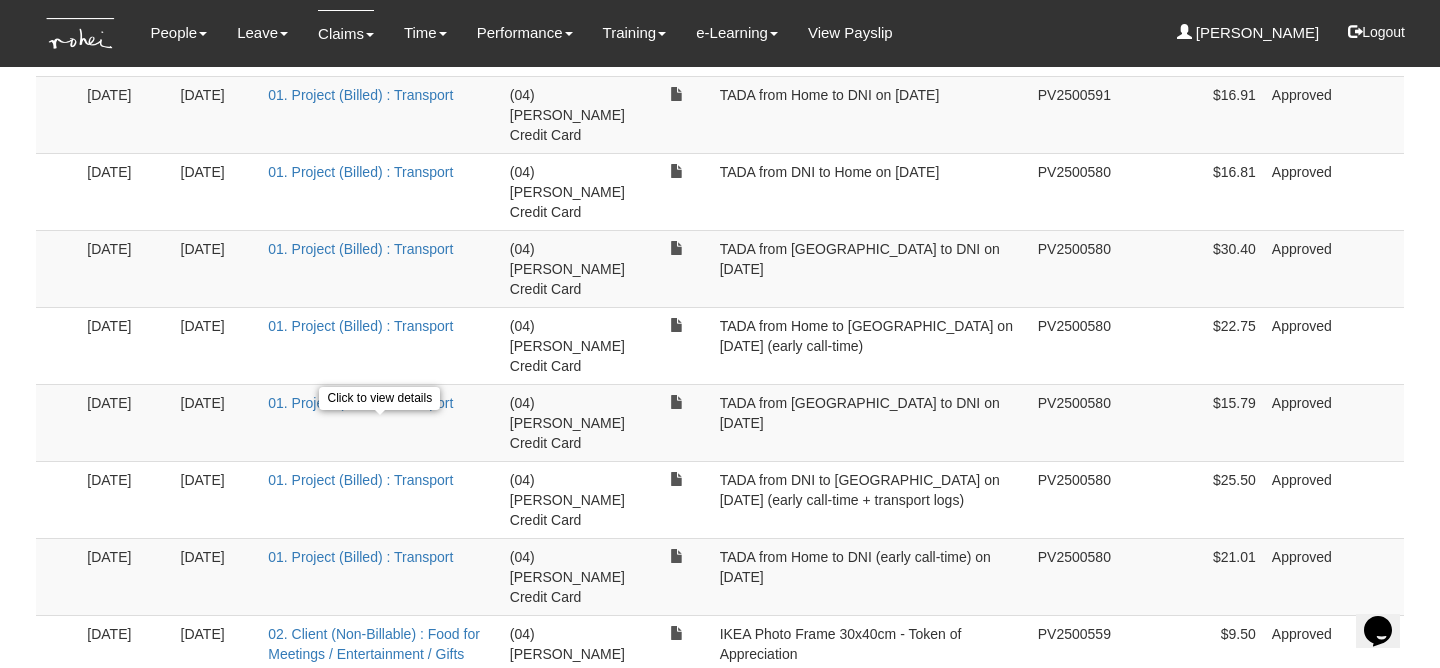 click on "02. Client (Non-Billable) : Food for Meetings / Entertainment / Gifts
Click to view details" at bounding box center [381, 653] 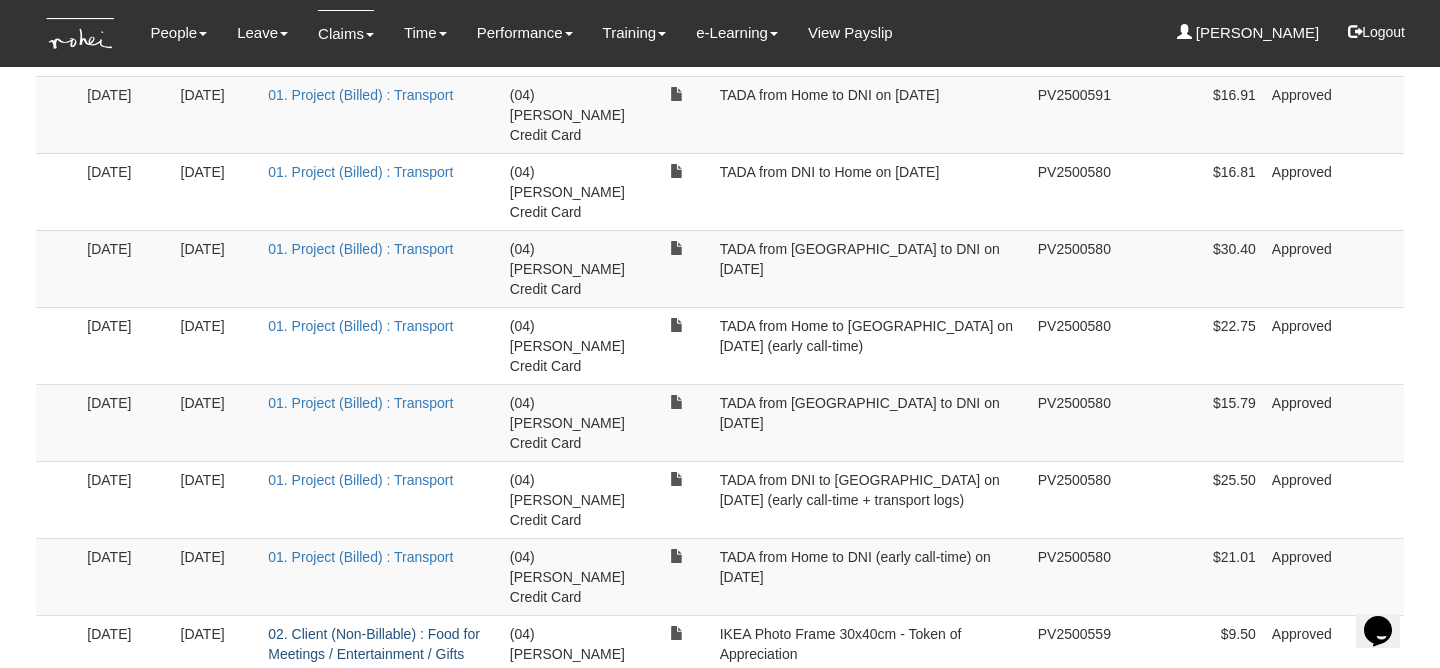 click on "02. Client (Non-Billable) : Food for Meetings / Entertainment / Gifts" at bounding box center (374, 644) 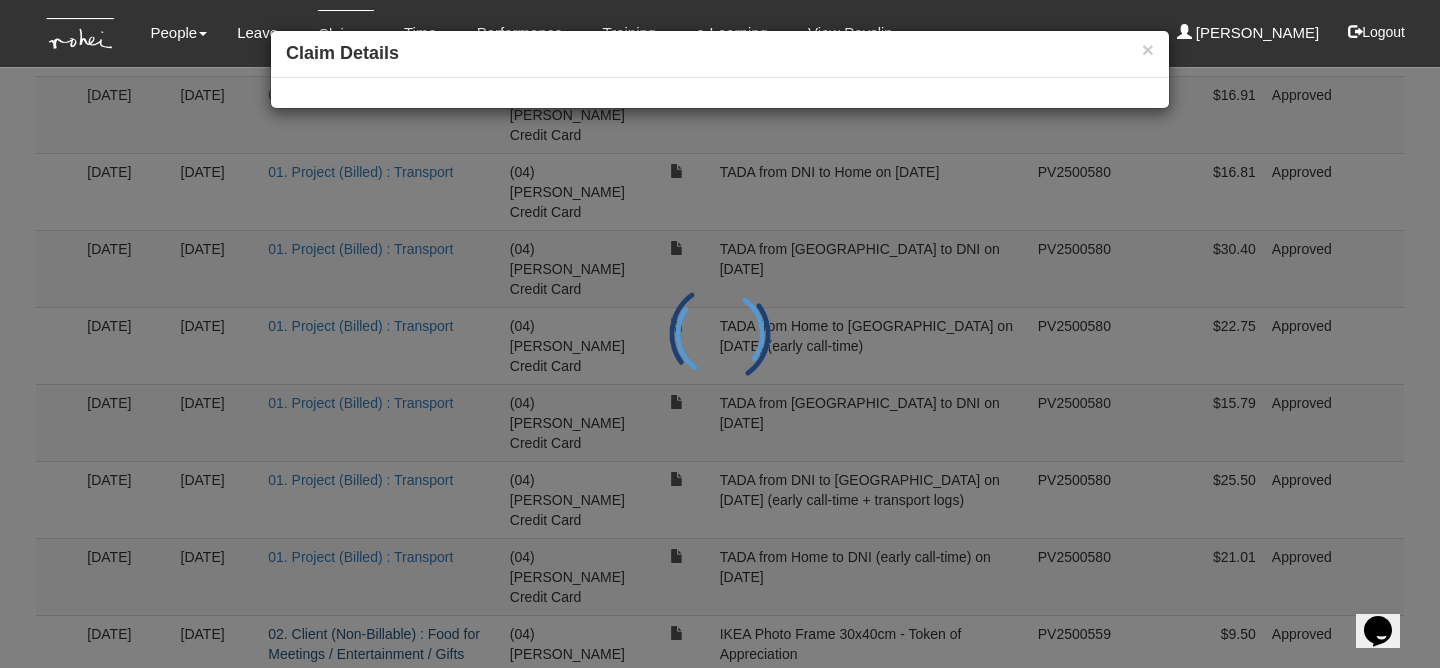 scroll, scrollTop: 734, scrollLeft: 0, axis: vertical 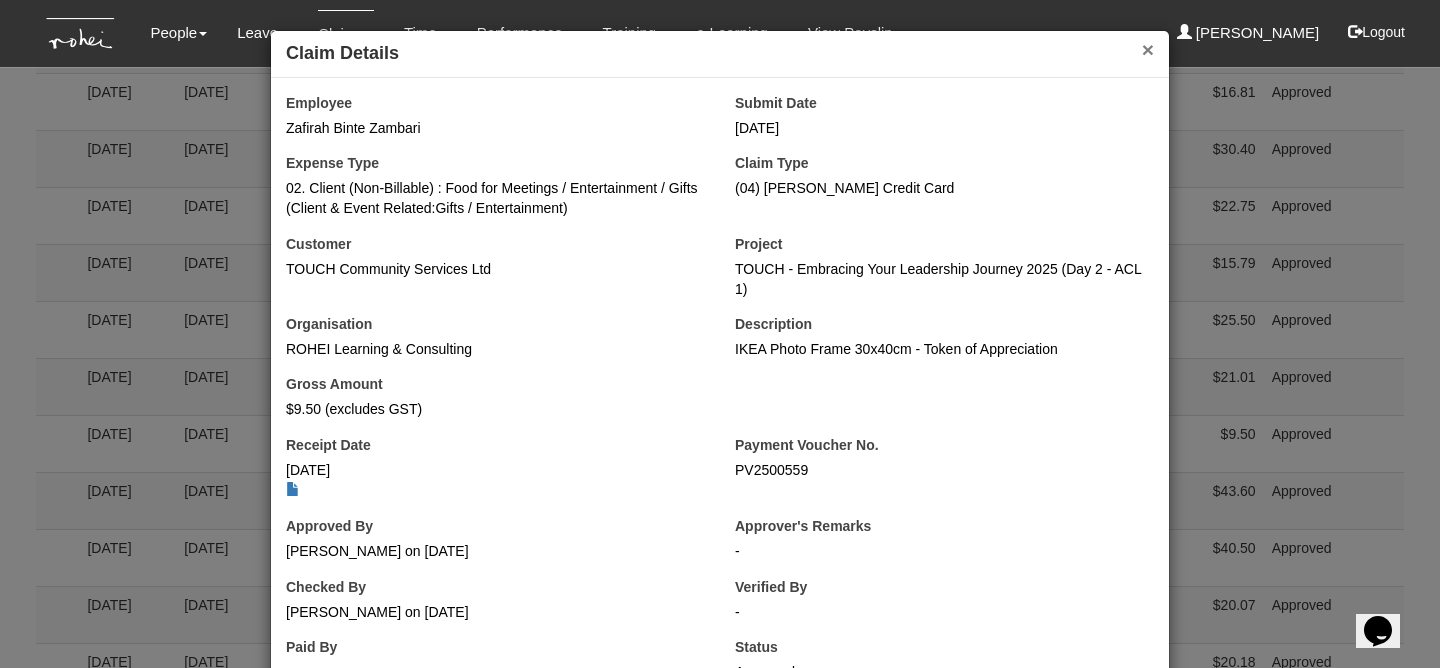 click on "×" at bounding box center (1148, 49) 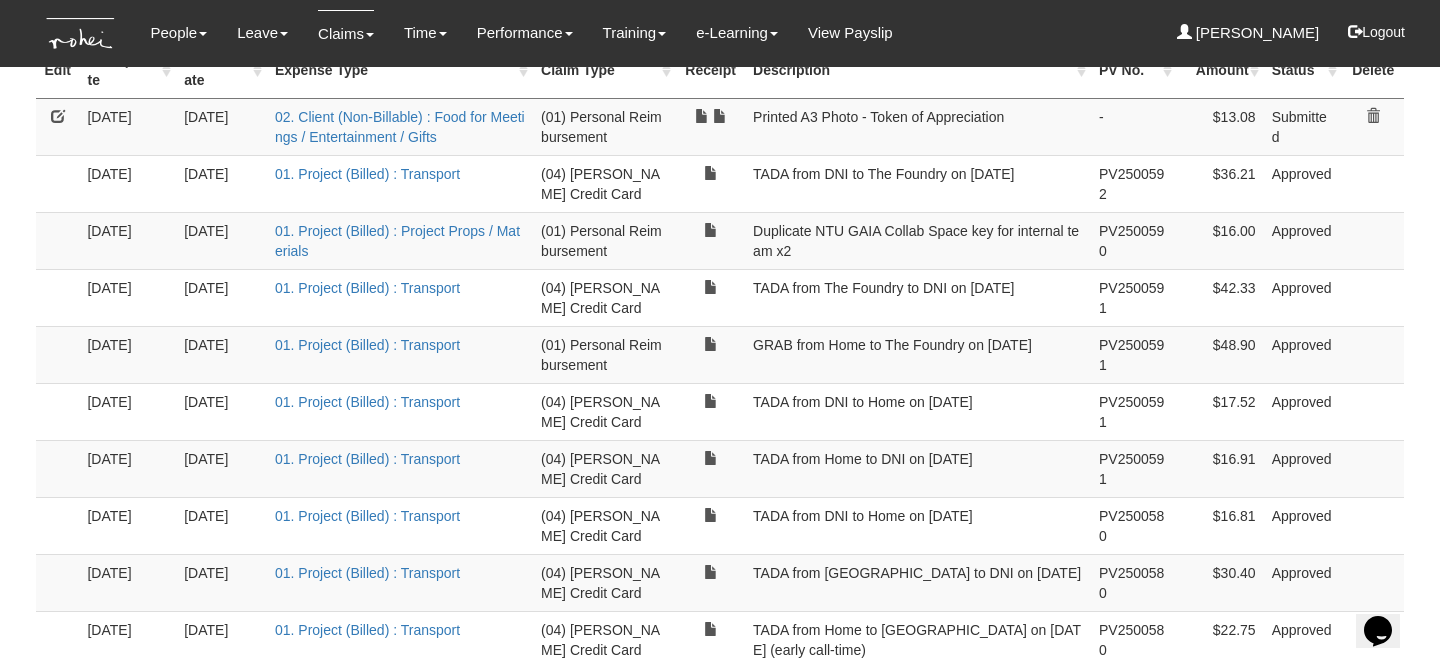 scroll, scrollTop: 127, scrollLeft: 0, axis: vertical 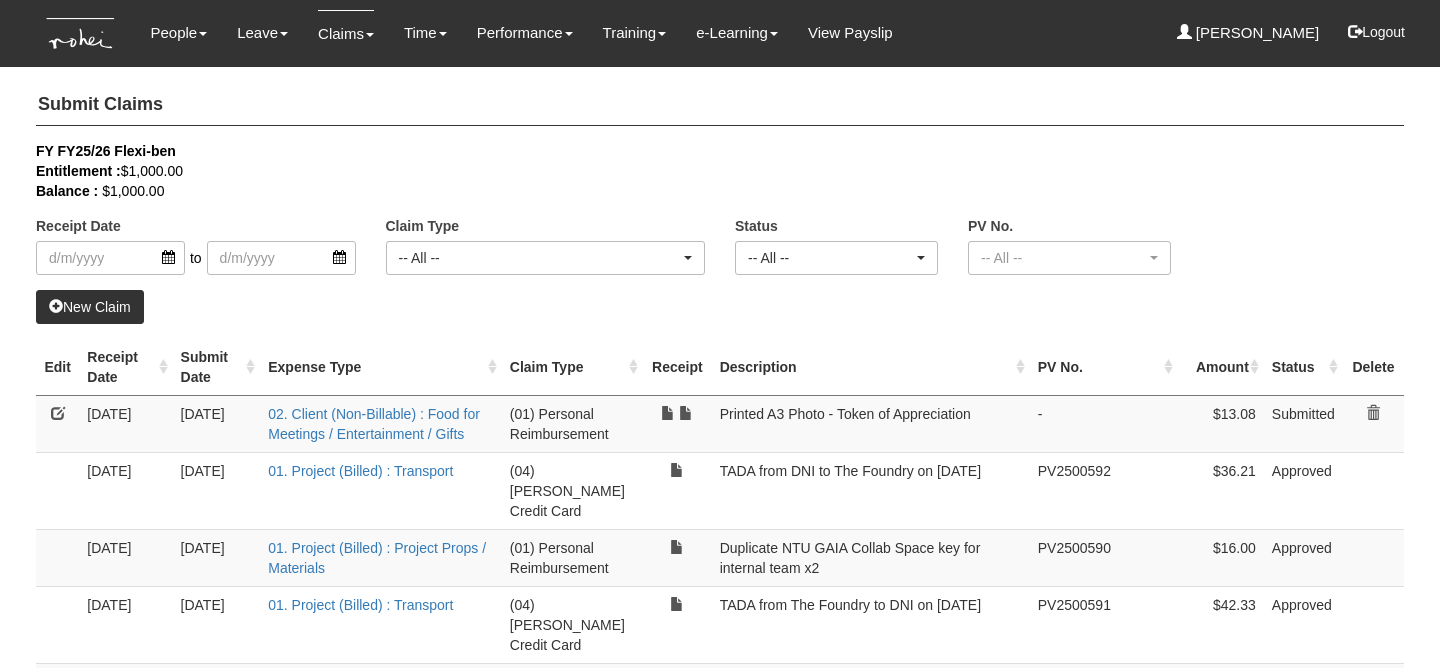 select on "50" 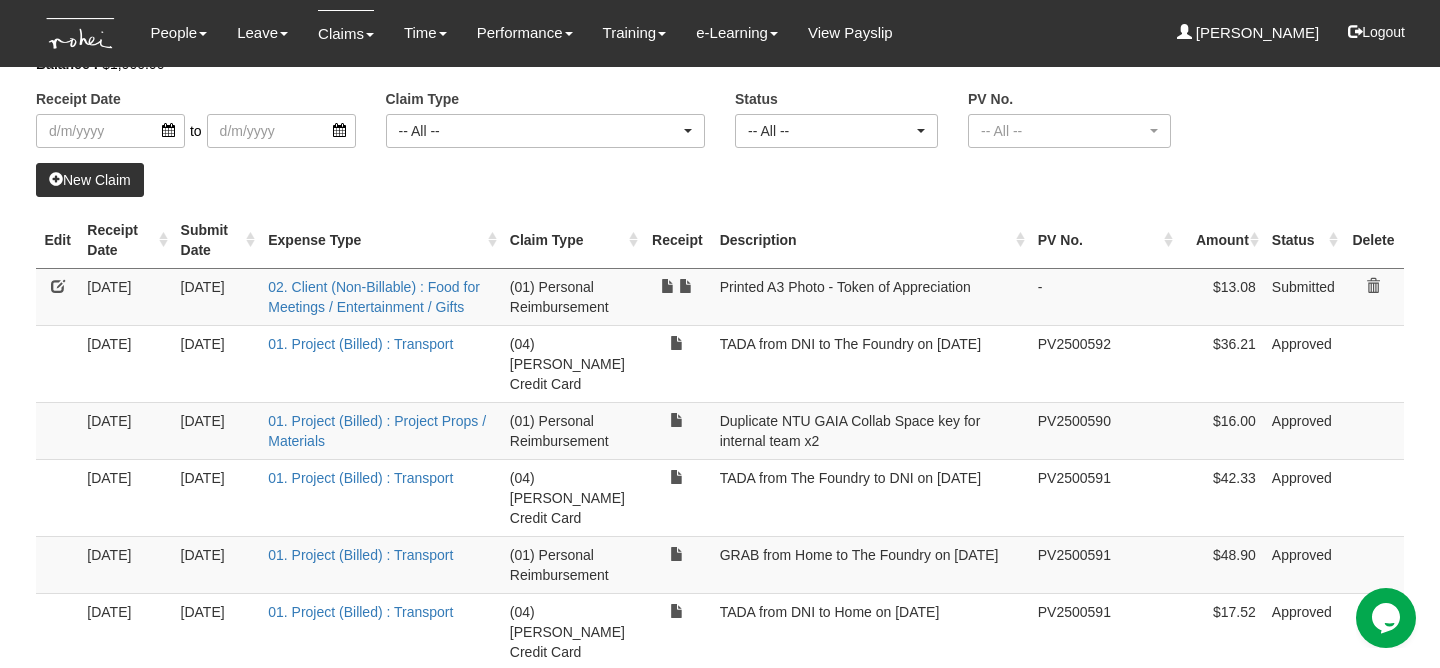 scroll, scrollTop: 0, scrollLeft: 0, axis: both 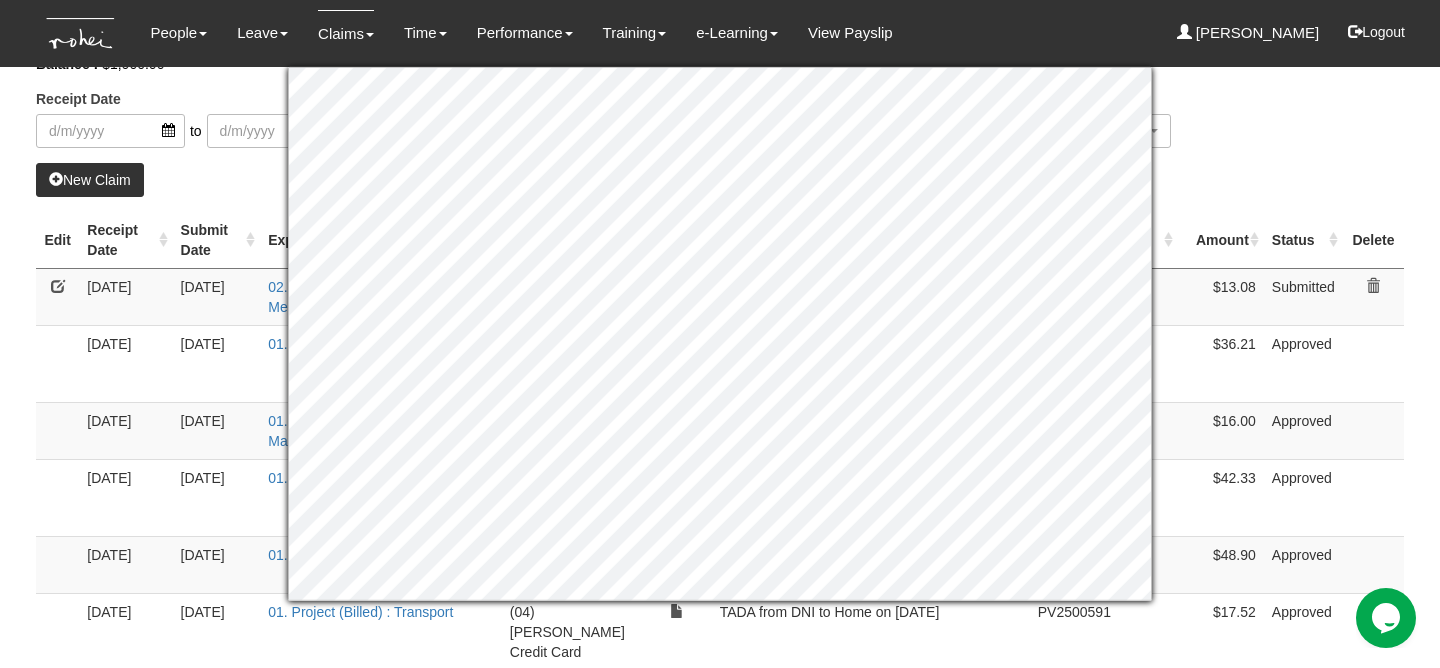 click on "Receipt Date
to
Claim Type
-- All --
(01) Personal Reimbursement
(02) Advance Disbursement
(03) [PERSON_NAME]'s Credit Card
(04) [PERSON_NAME] Credit Card
(05) [PERSON_NAME]'s Credit Card
(06) [PERSON_NAME]'s Credit Card
-- All --
Status
-- All --
Submitted
Approved
Verified
Returned
Paid
-- All --
PV No.
-- All --
PV2400552
PV2400573" at bounding box center (720, 88) 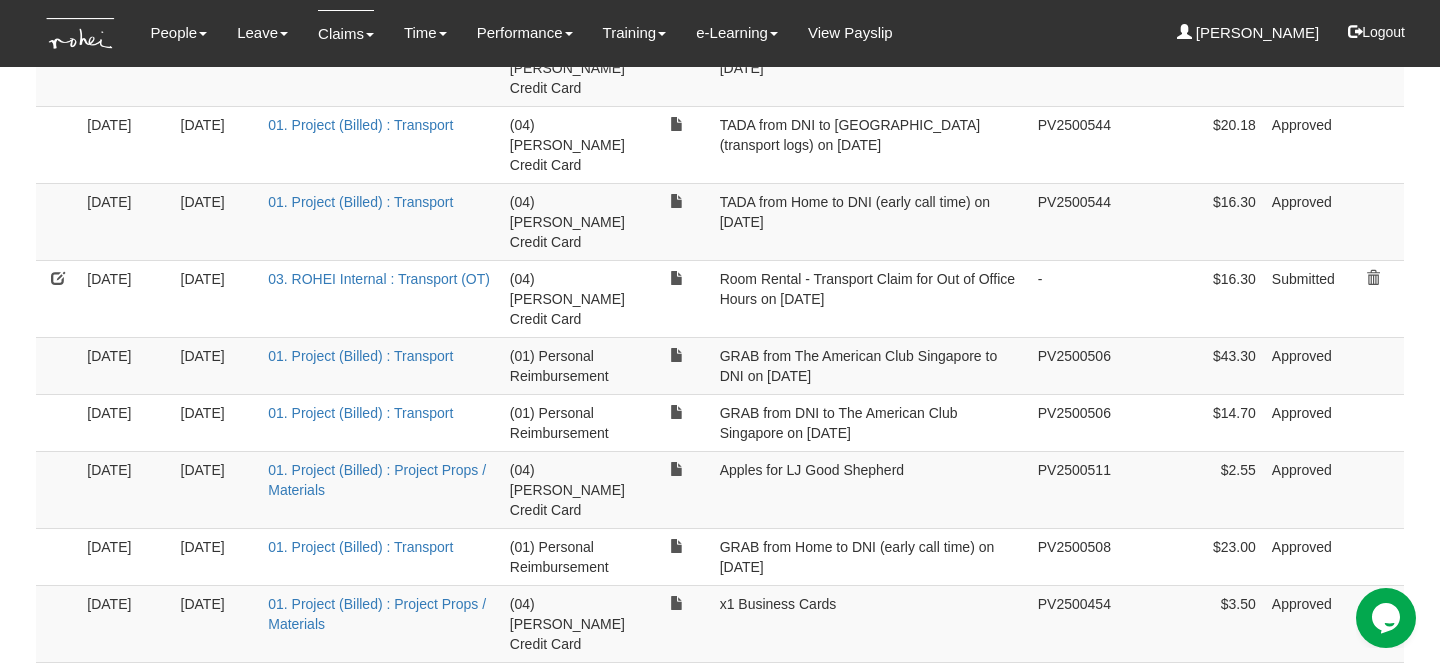 scroll, scrollTop: 1537, scrollLeft: 0, axis: vertical 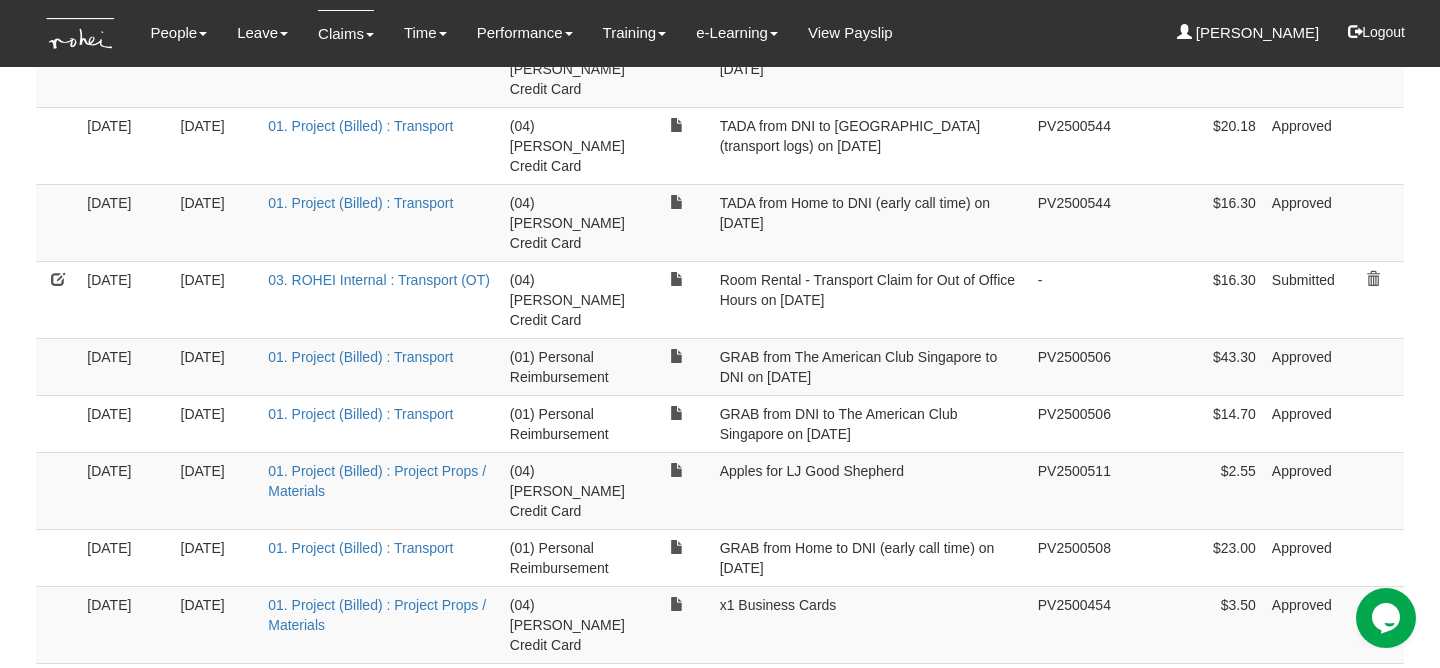 click on "$23.00" at bounding box center (1221, 557) 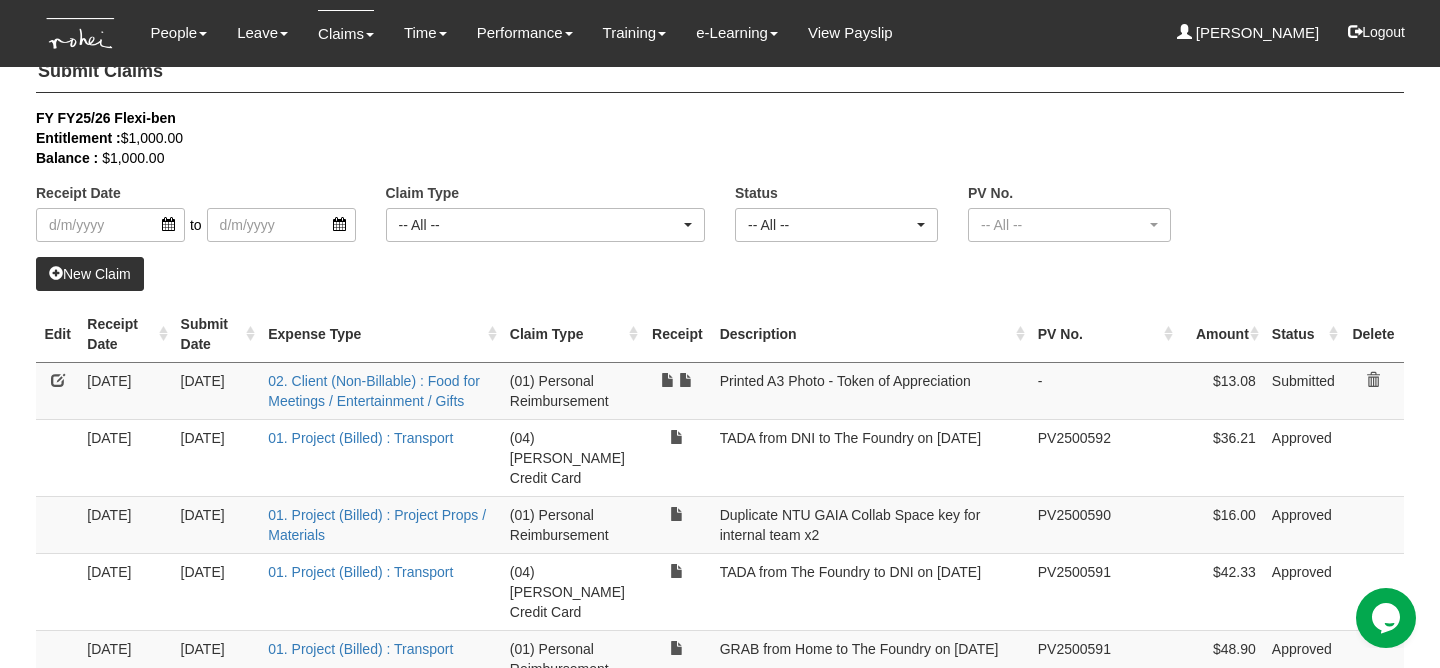 scroll, scrollTop: 0, scrollLeft: 0, axis: both 